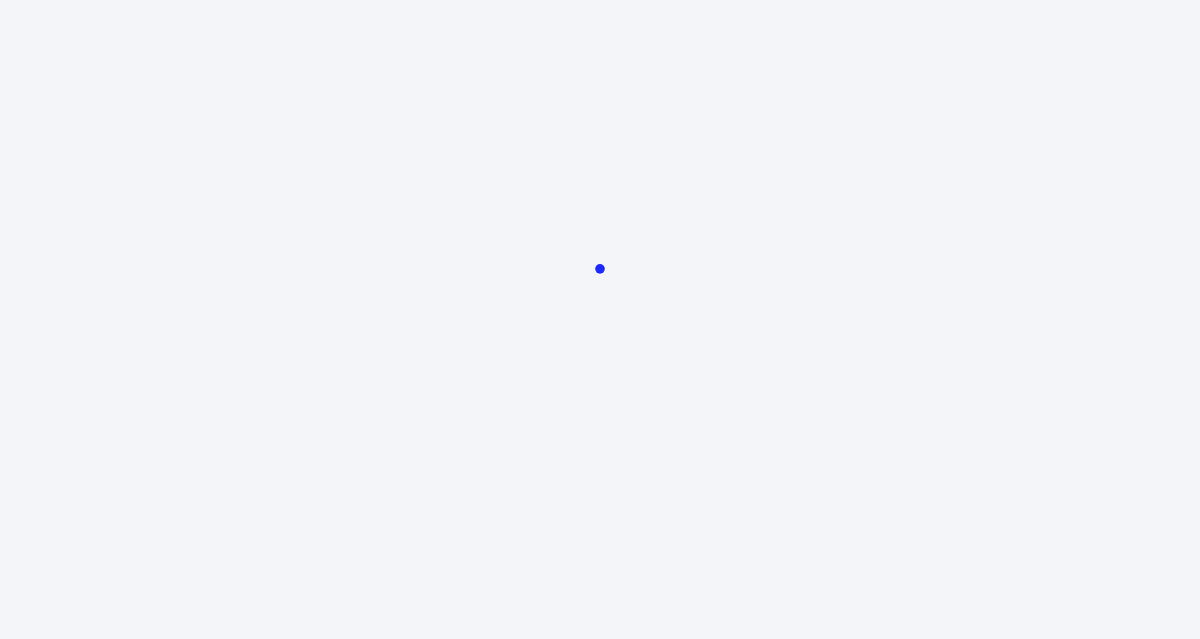 scroll, scrollTop: 0, scrollLeft: 0, axis: both 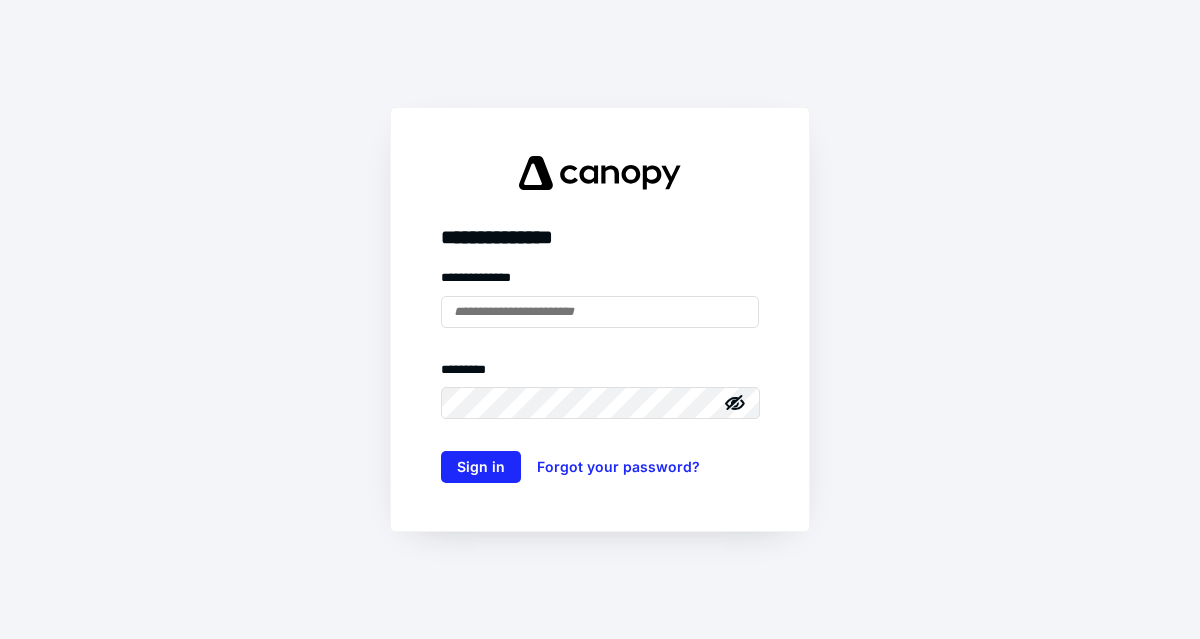 click at bounding box center (600, 312) 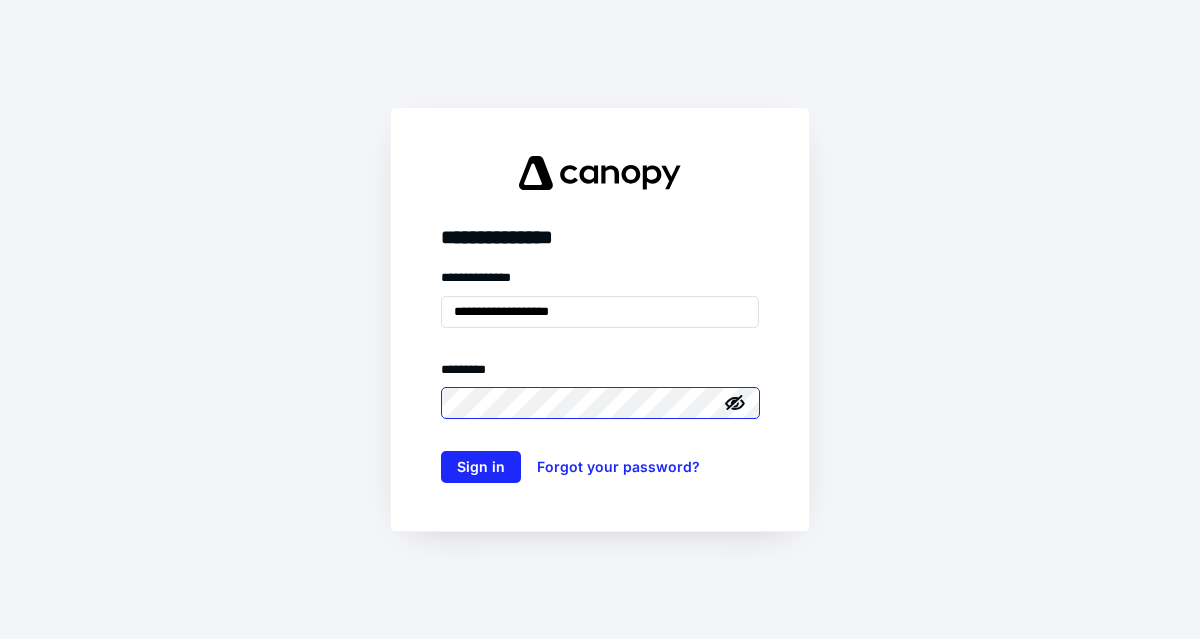 click on "Sign in" at bounding box center [481, 467] 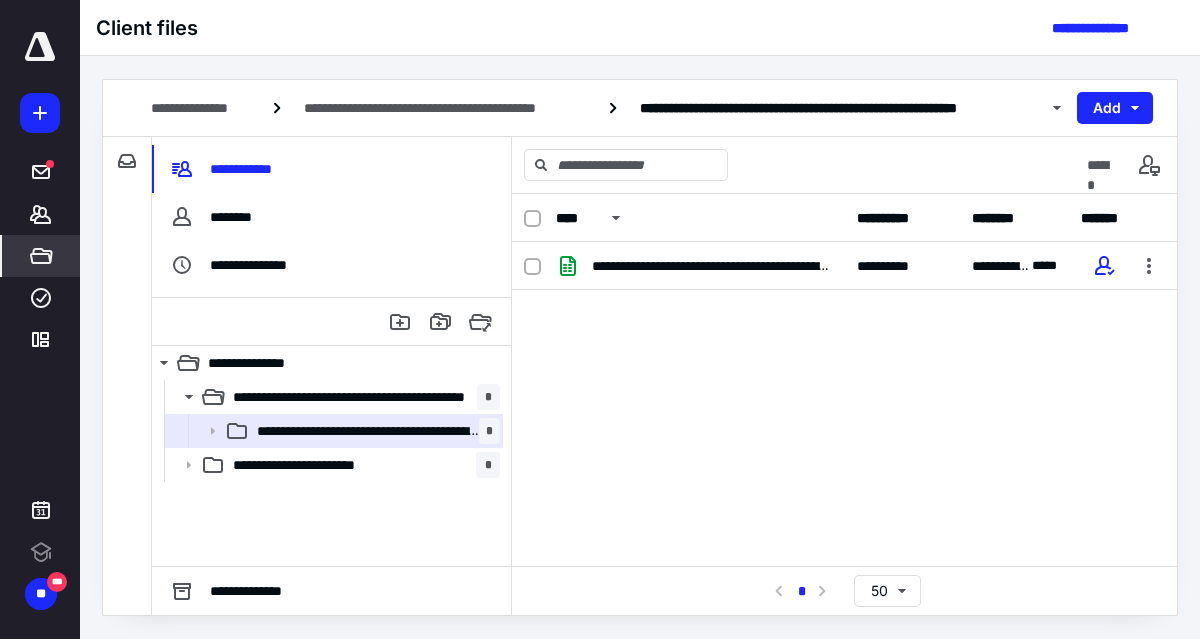scroll, scrollTop: 0, scrollLeft: 0, axis: both 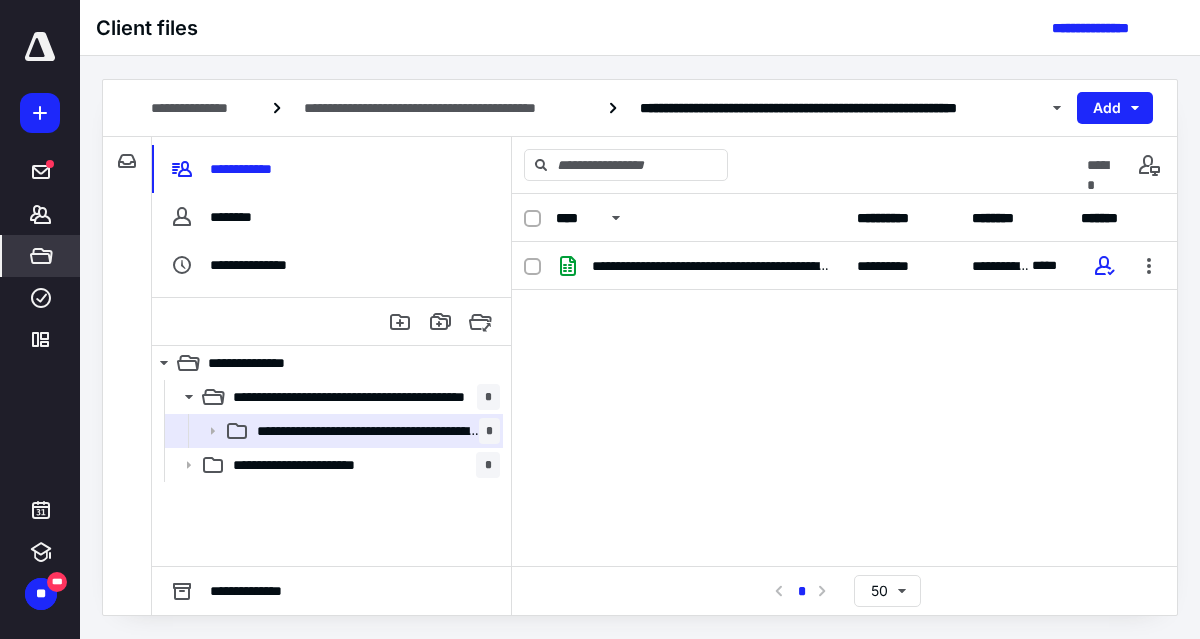 click on "**********" at bounding box center (224, 169) 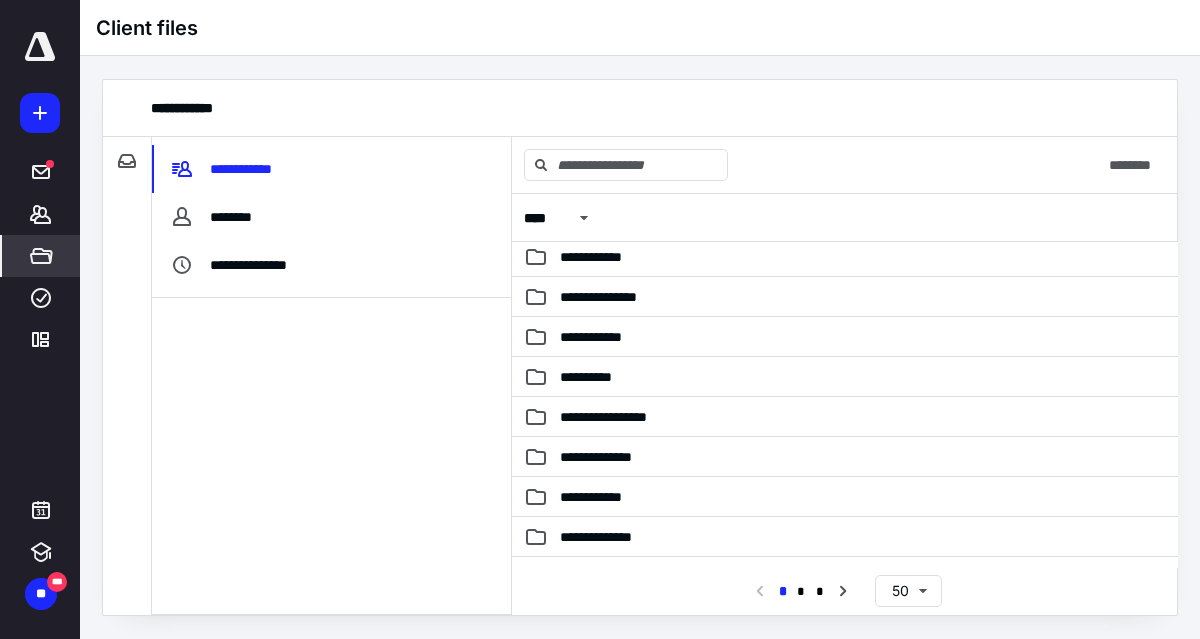 scroll, scrollTop: 1657, scrollLeft: 0, axis: vertical 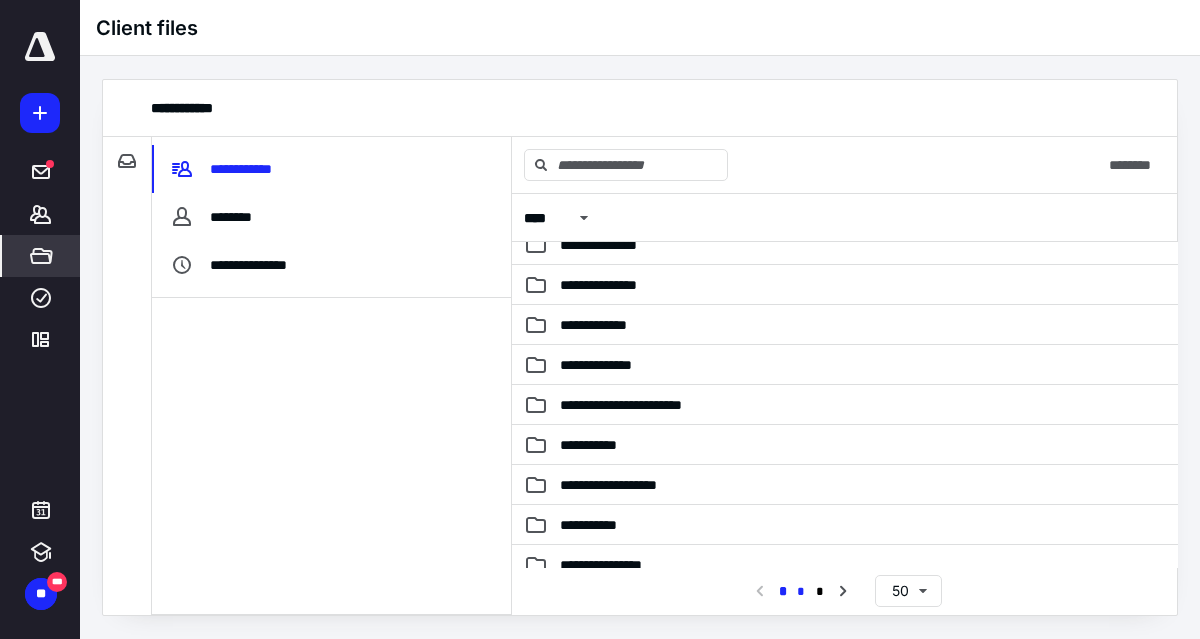 click on "*" at bounding box center [801, 592] 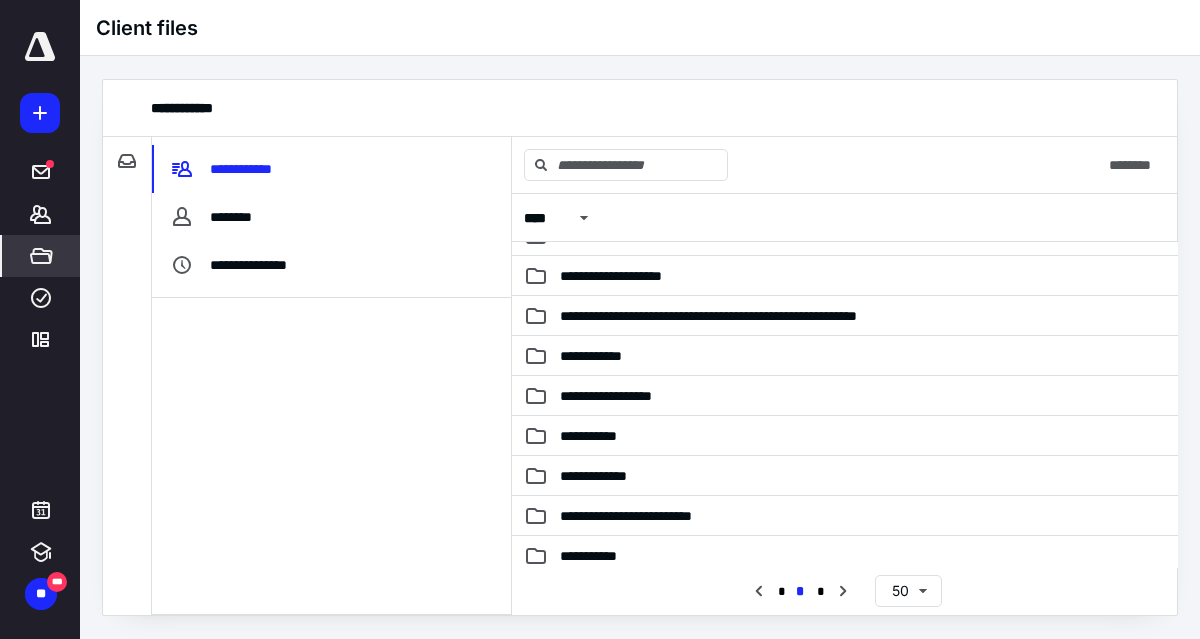 scroll, scrollTop: 448, scrollLeft: 0, axis: vertical 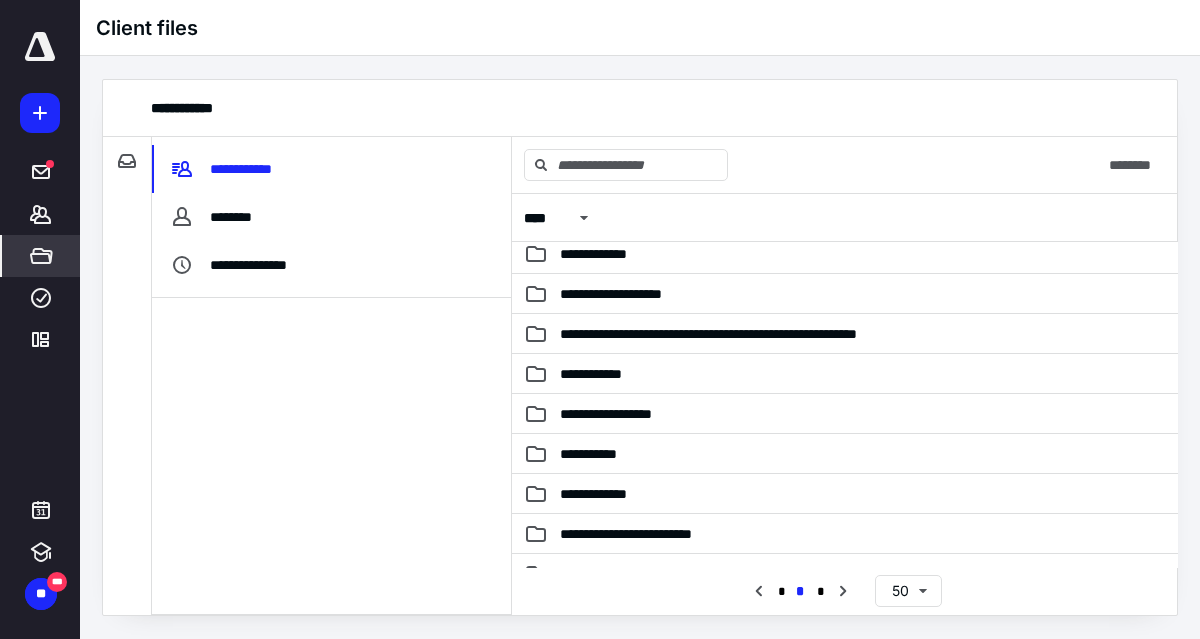 click on "**********" at bounding box center [605, 374] 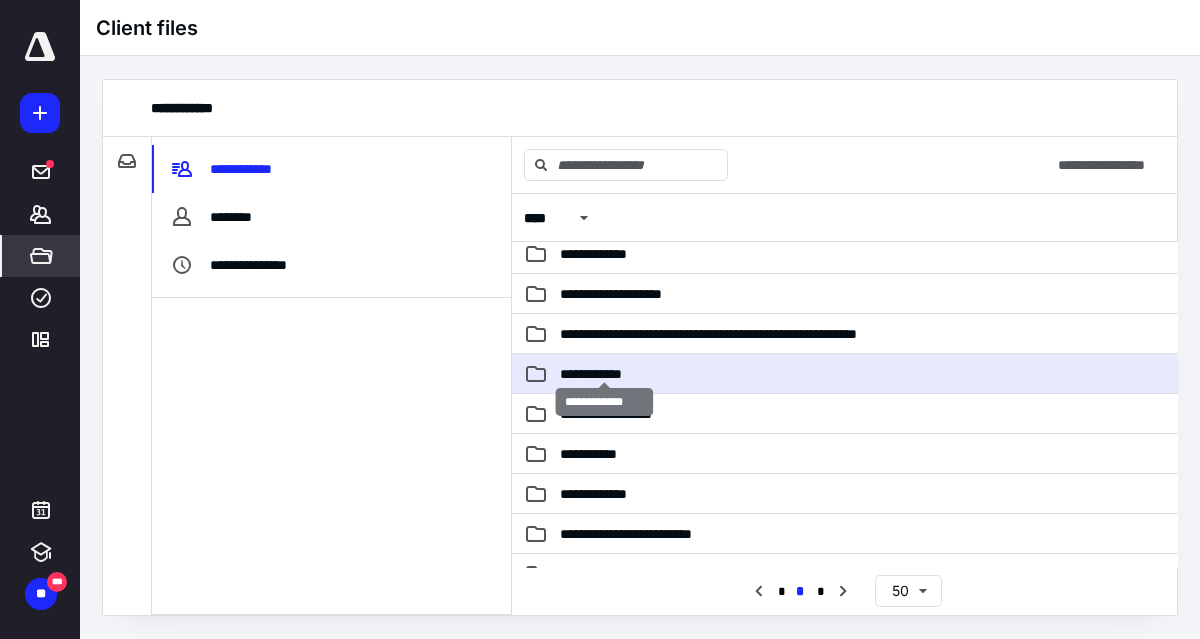 click on "**********" at bounding box center [605, 374] 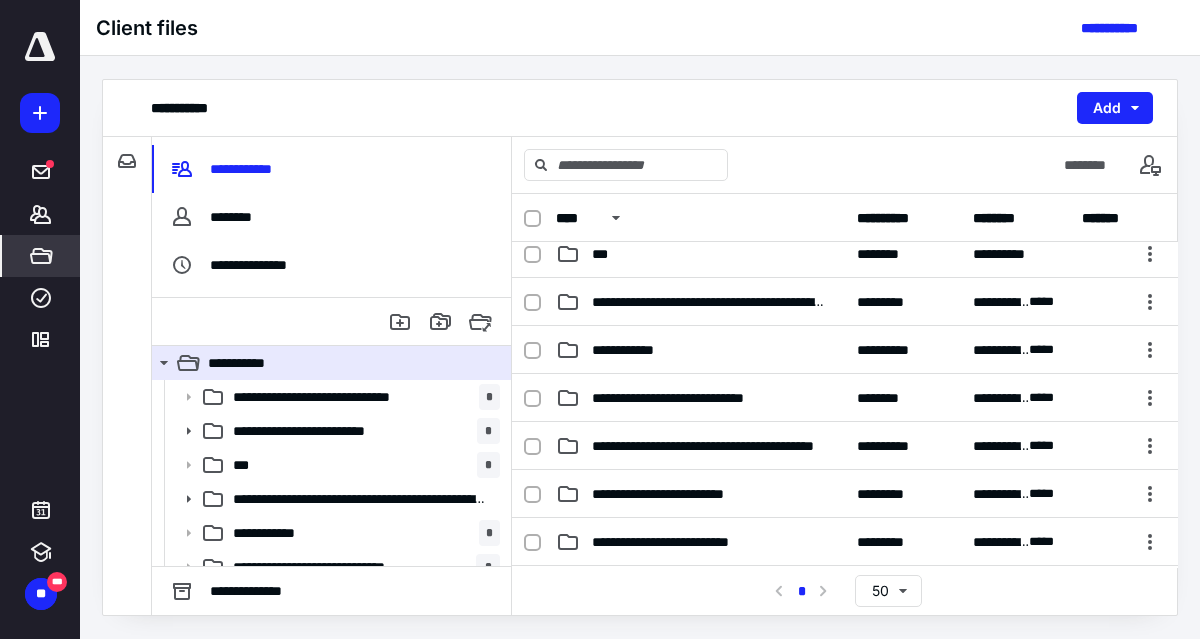 scroll, scrollTop: 107, scrollLeft: 0, axis: vertical 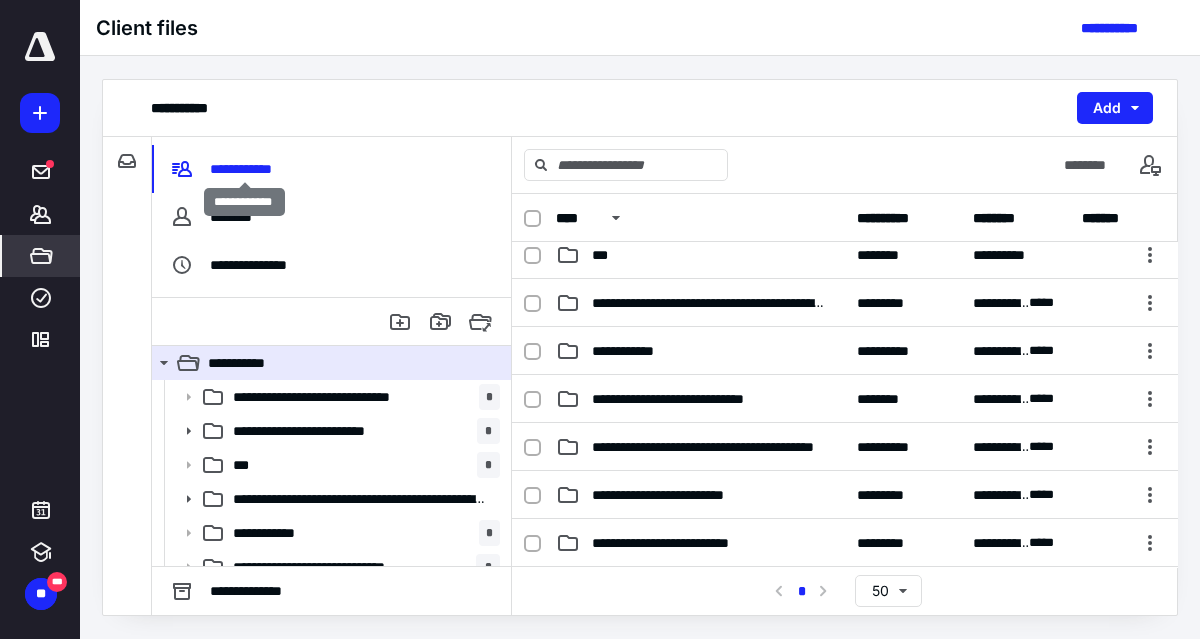 click on "**********" at bounding box center [244, 169] 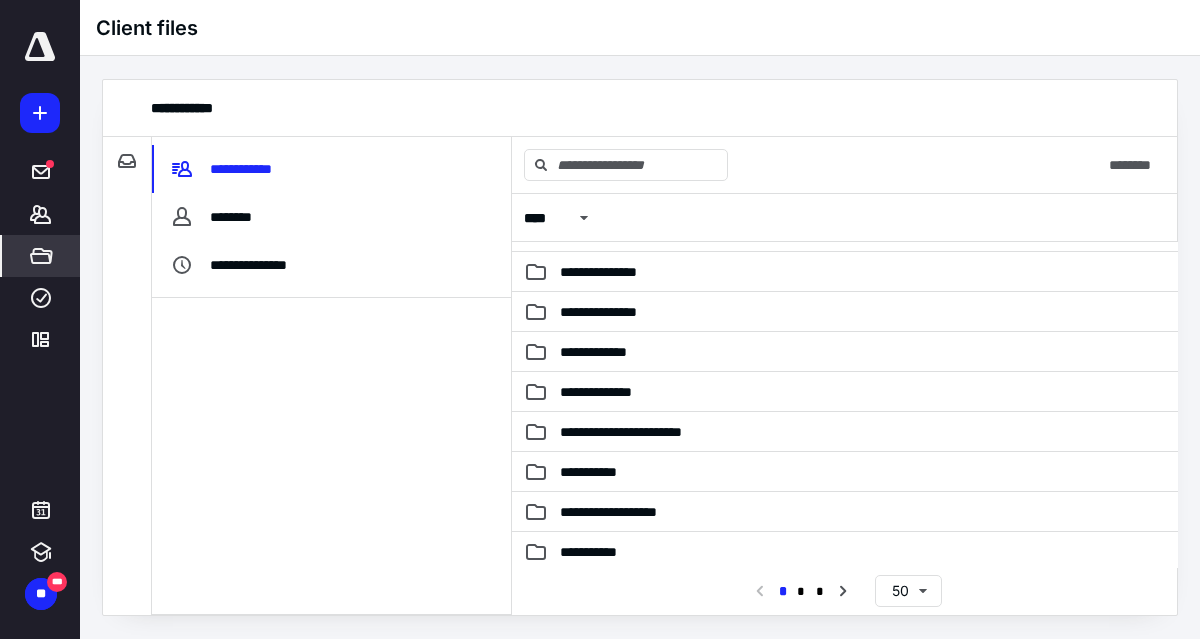 scroll, scrollTop: 1657, scrollLeft: 0, axis: vertical 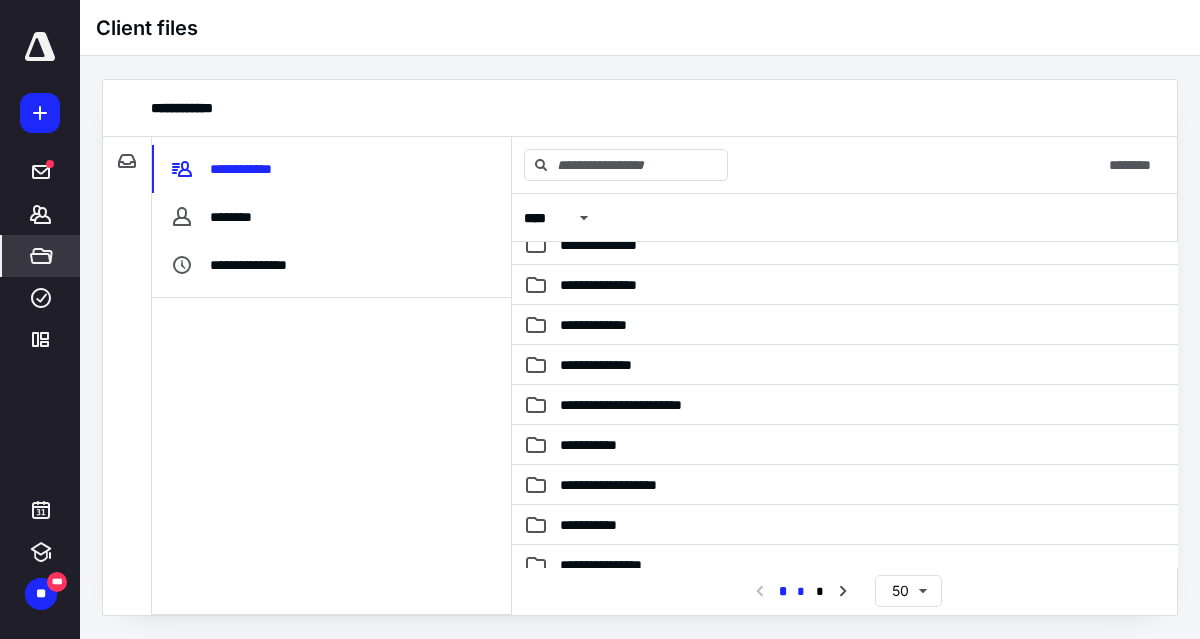 click on "*" at bounding box center [801, 592] 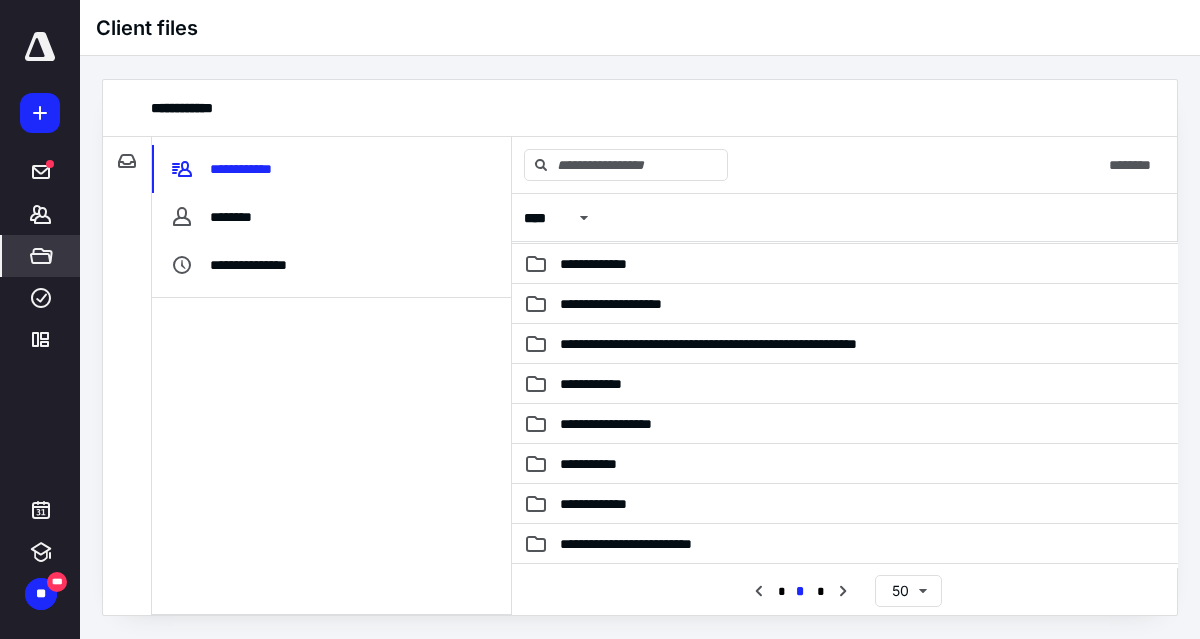 scroll, scrollTop: 437, scrollLeft: 0, axis: vertical 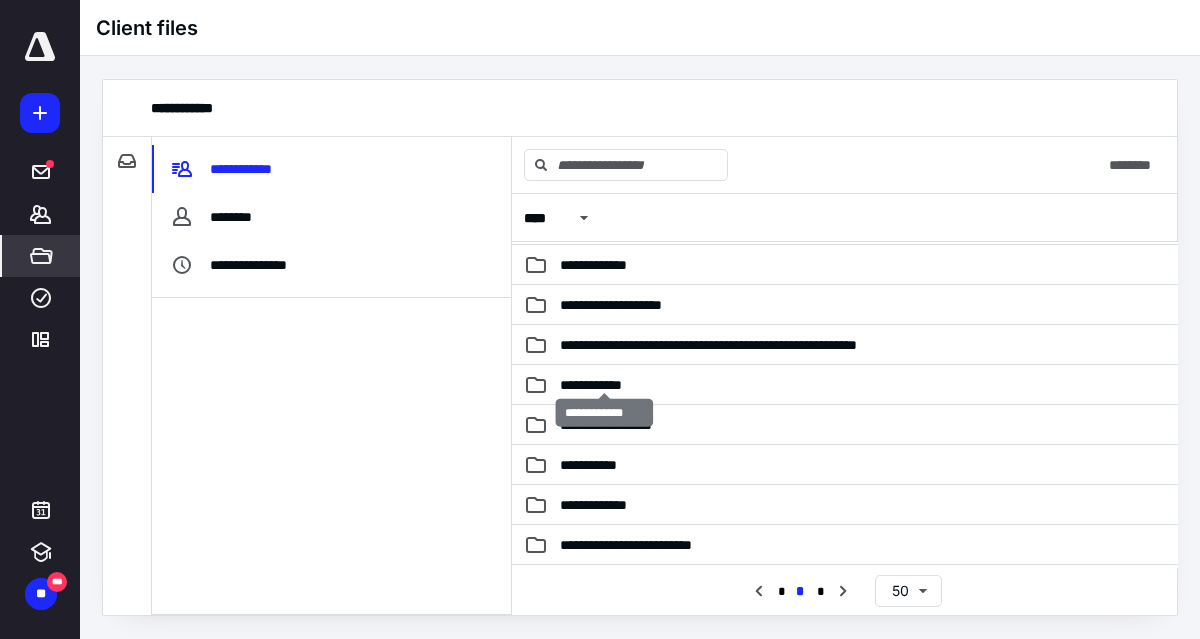 click on "**********" at bounding box center (605, 385) 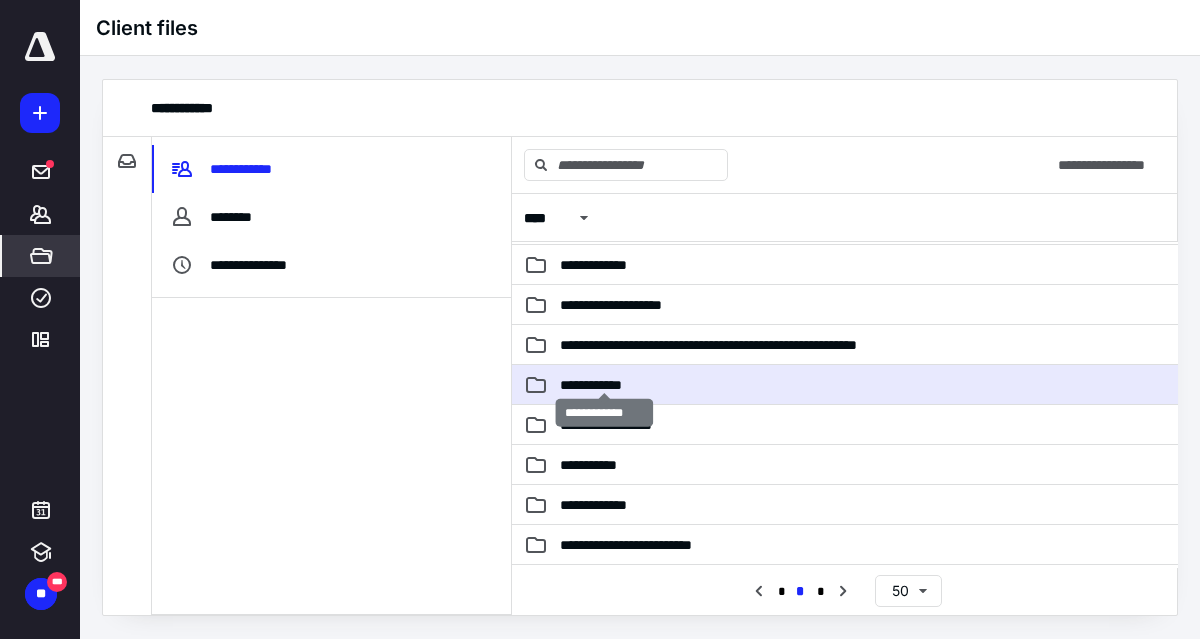 click on "**********" at bounding box center (605, 385) 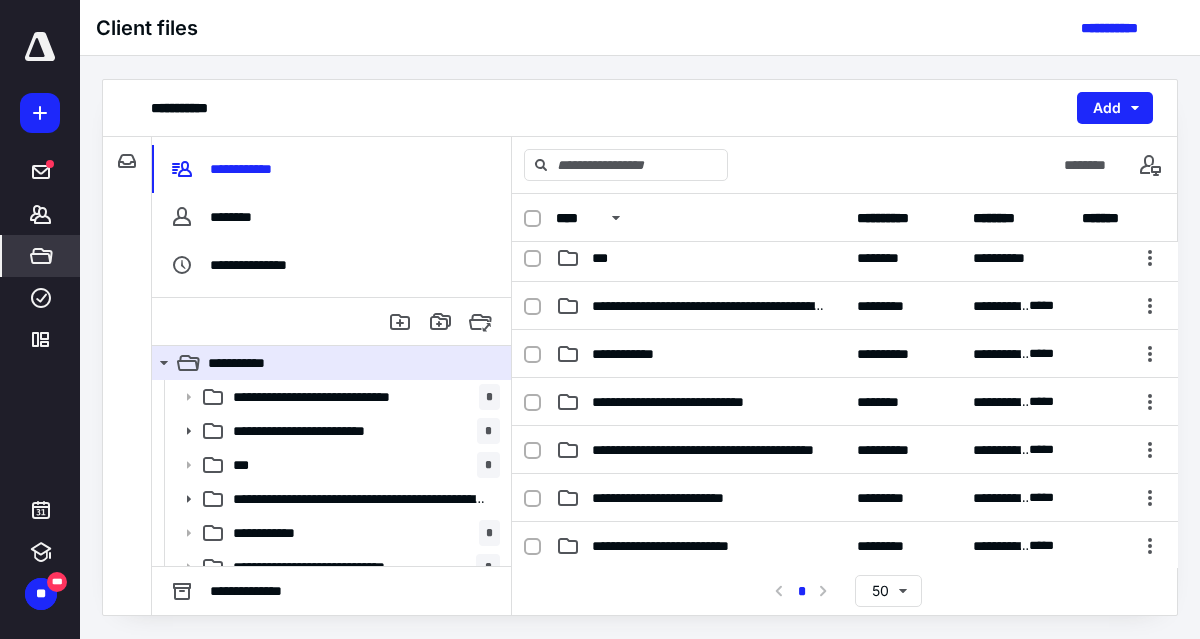 scroll, scrollTop: 106, scrollLeft: 0, axis: vertical 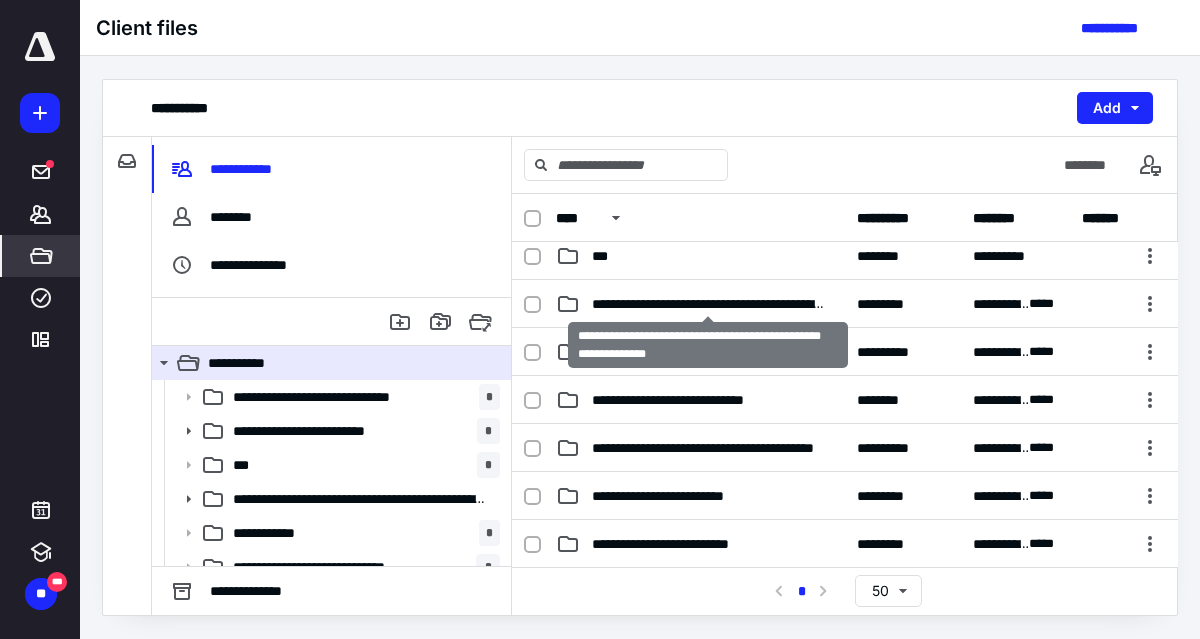 click on "**********" at bounding box center [708, 304] 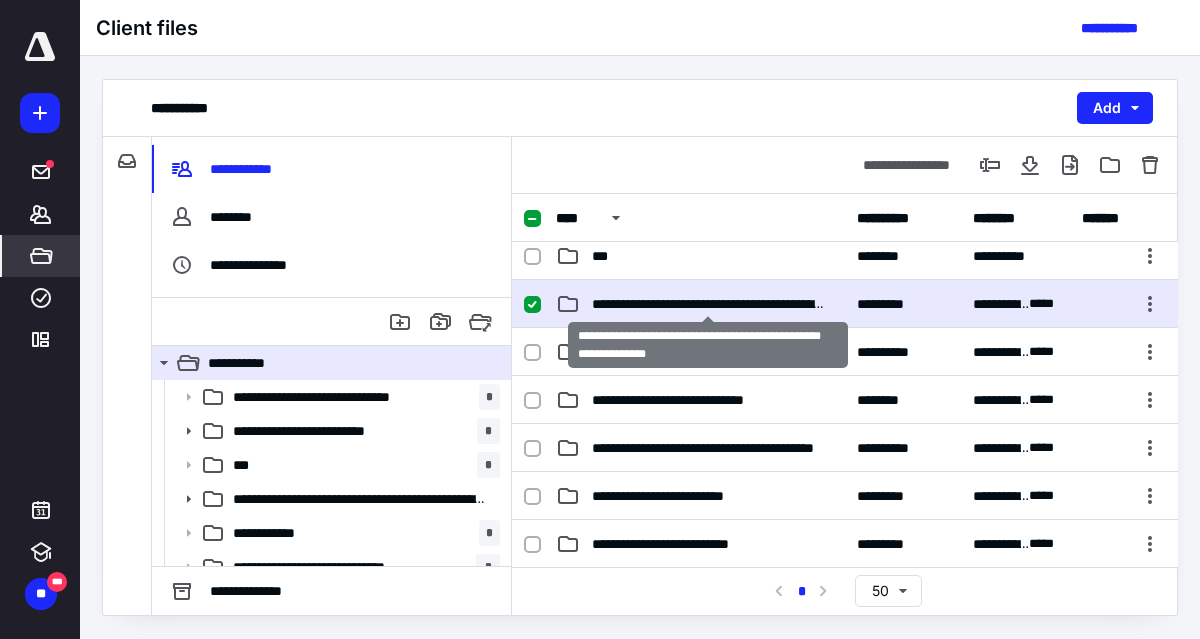 click on "**********" at bounding box center [708, 304] 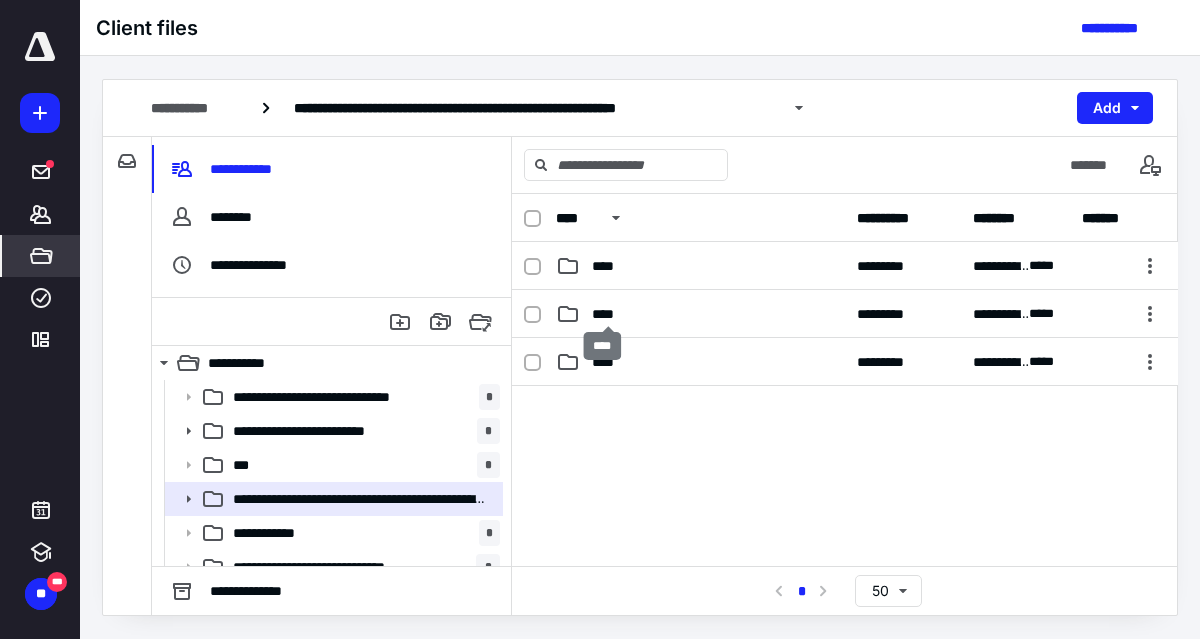 scroll, scrollTop: 0, scrollLeft: 0, axis: both 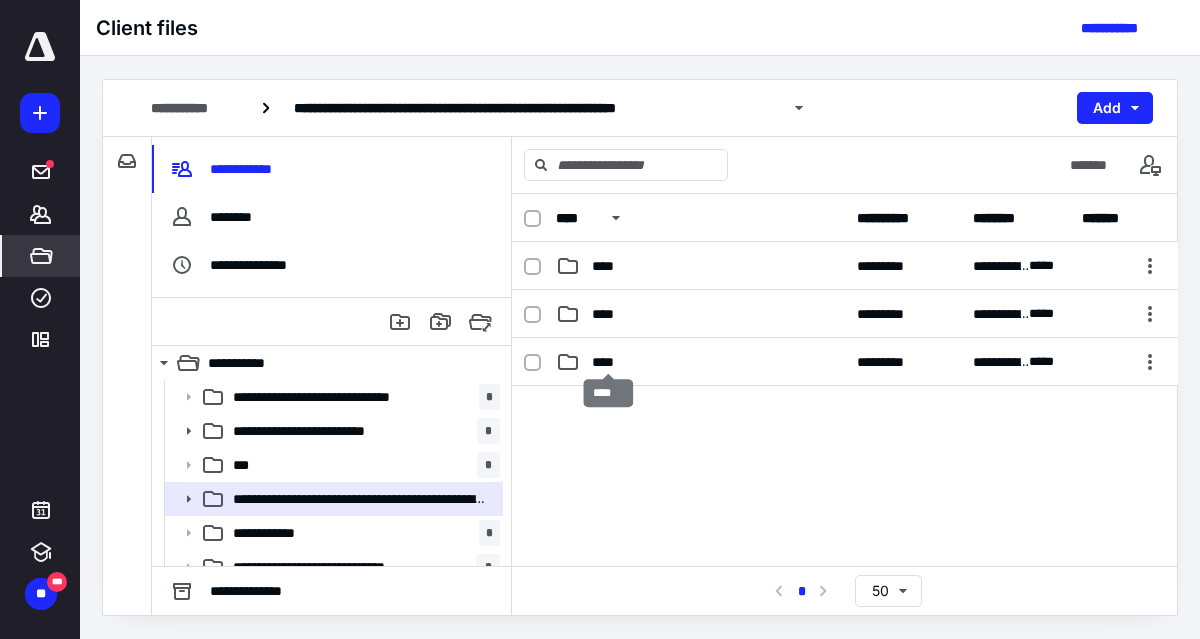 click on "****" at bounding box center (609, 362) 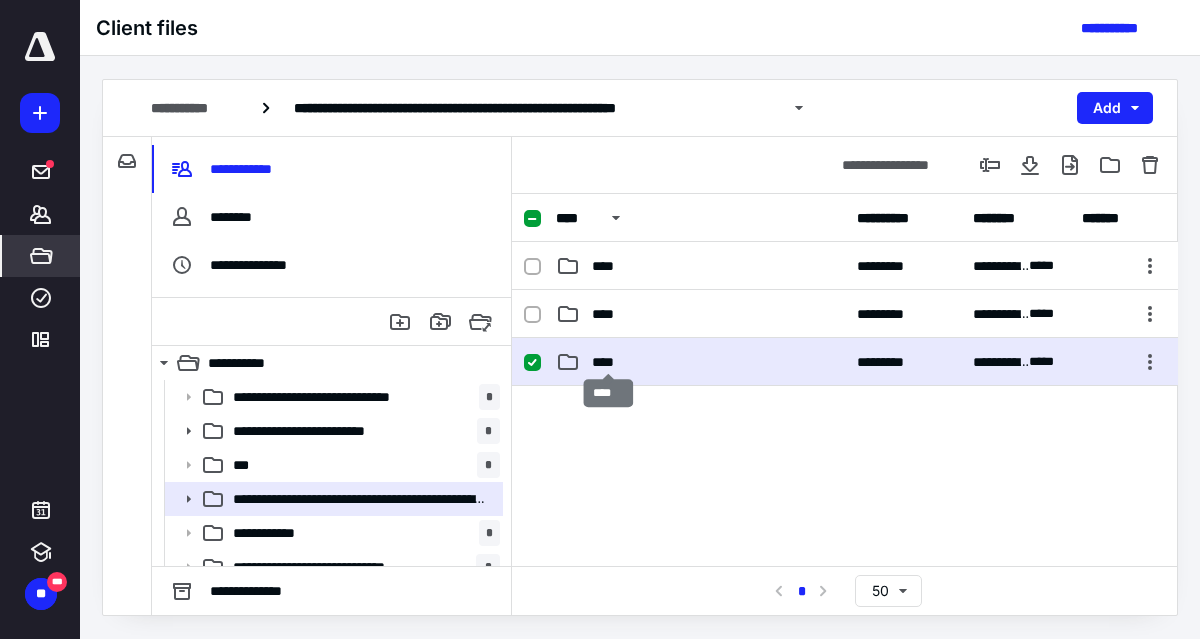 click on "****" at bounding box center [609, 362] 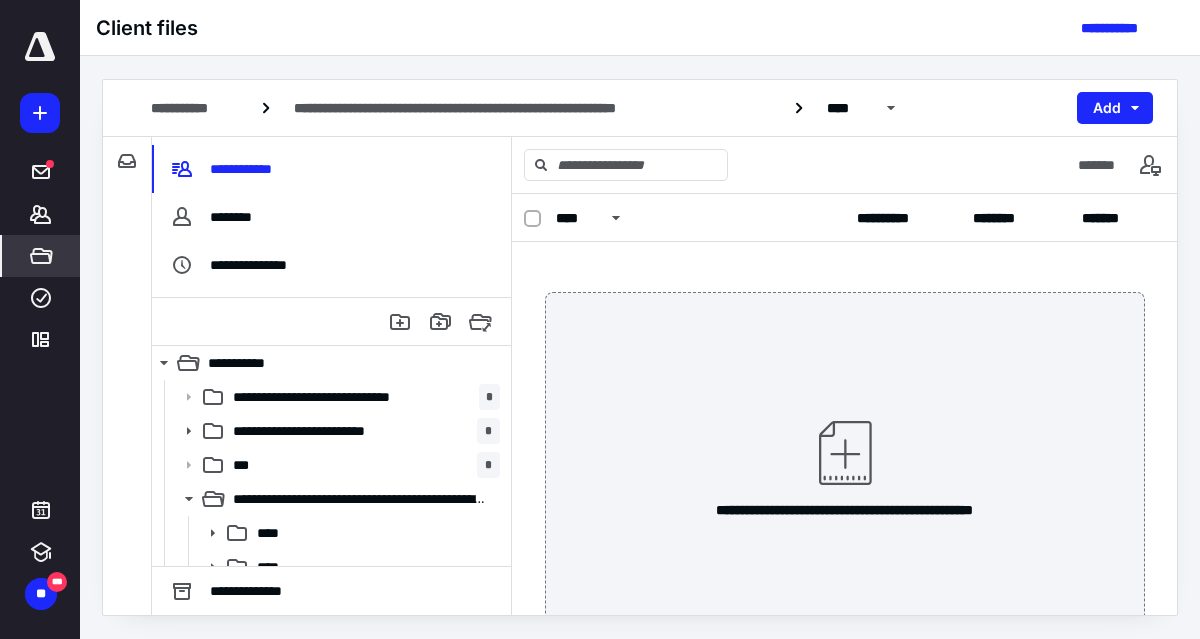 scroll, scrollTop: 0, scrollLeft: 0, axis: both 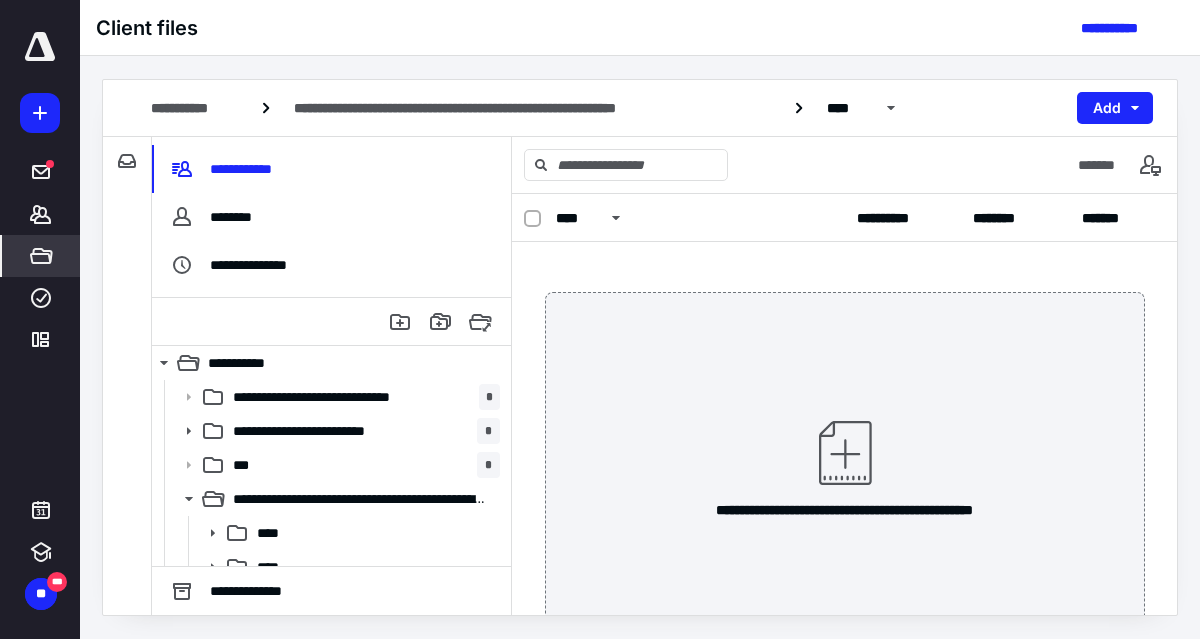 click on "Add" at bounding box center [1115, 108] 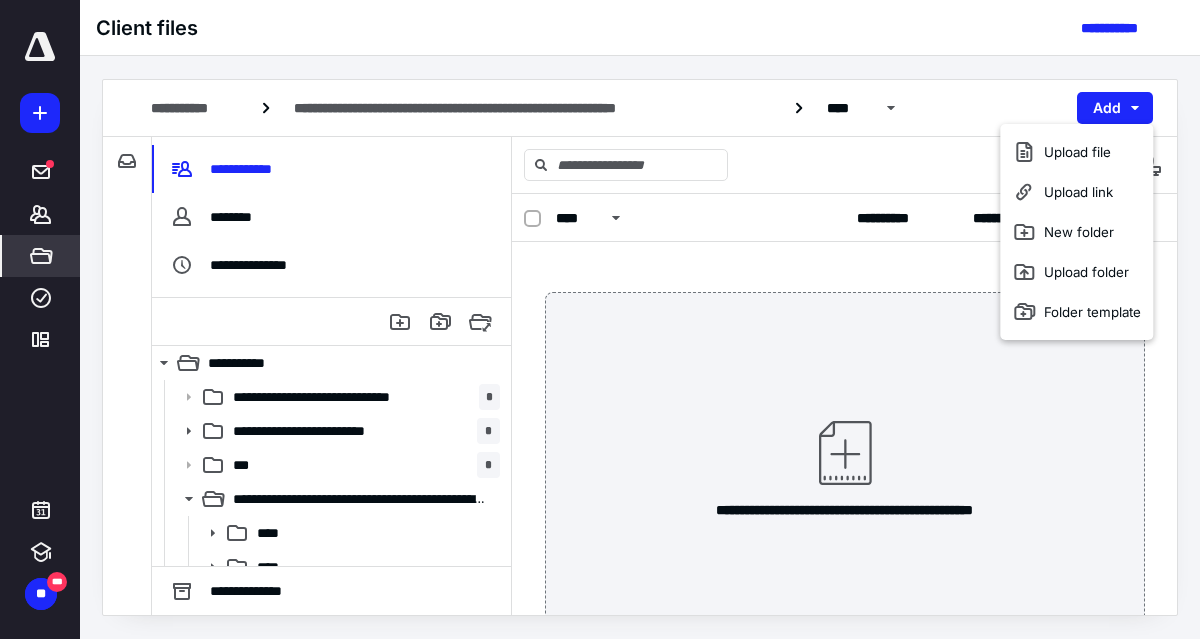 click on "New folder" at bounding box center (1076, 232) 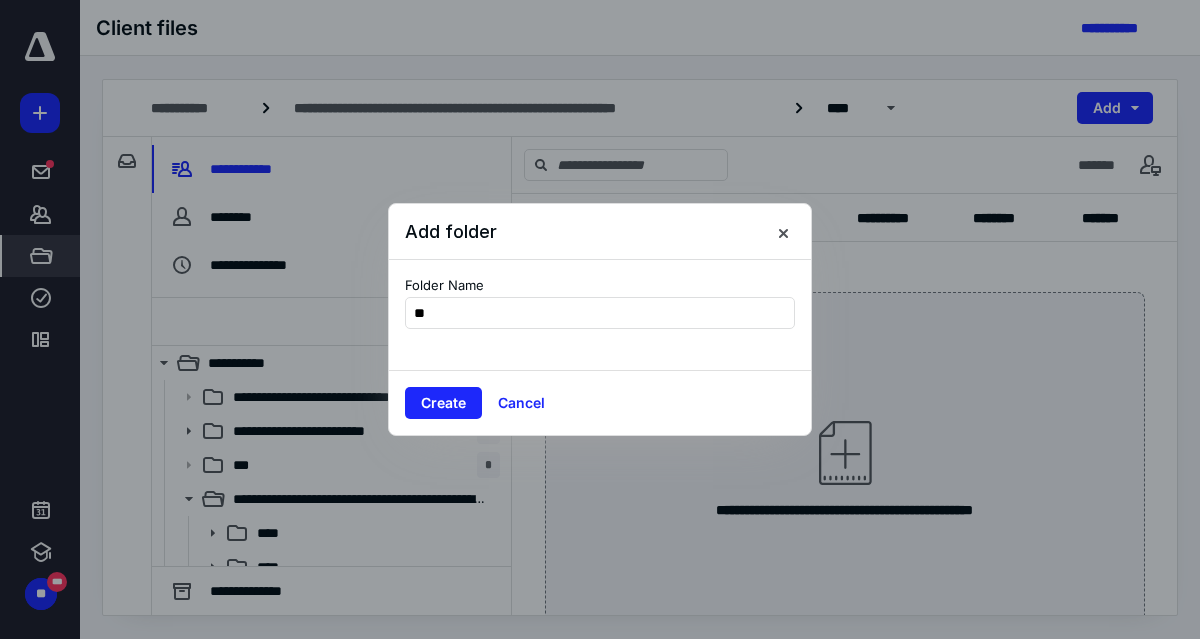type on "*" 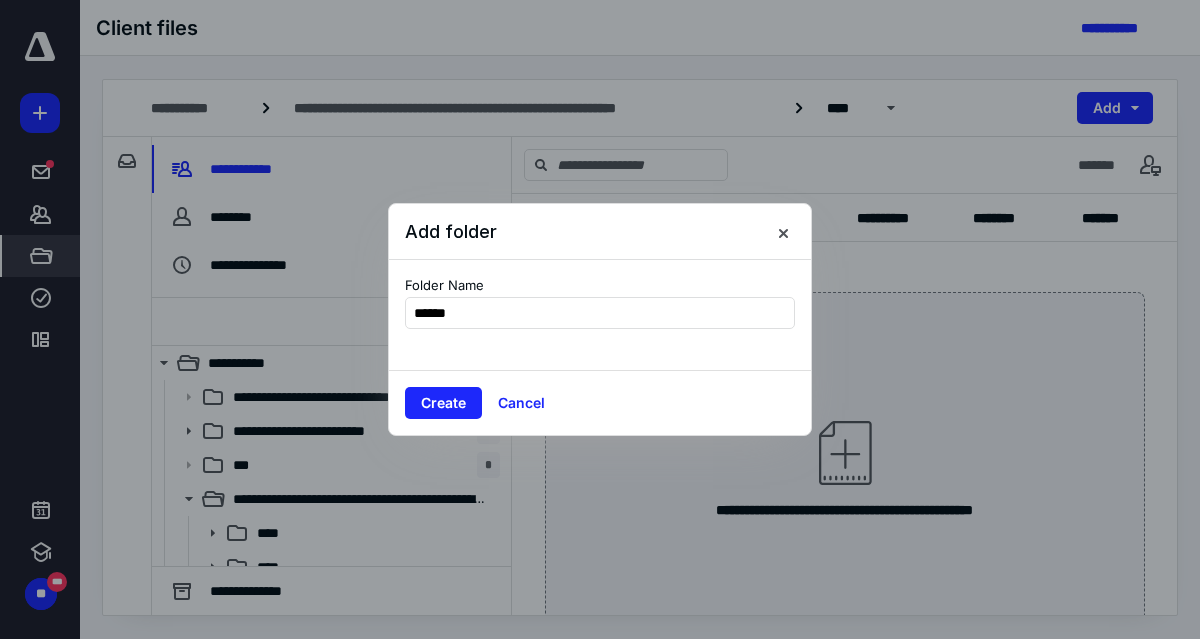 type on "*******" 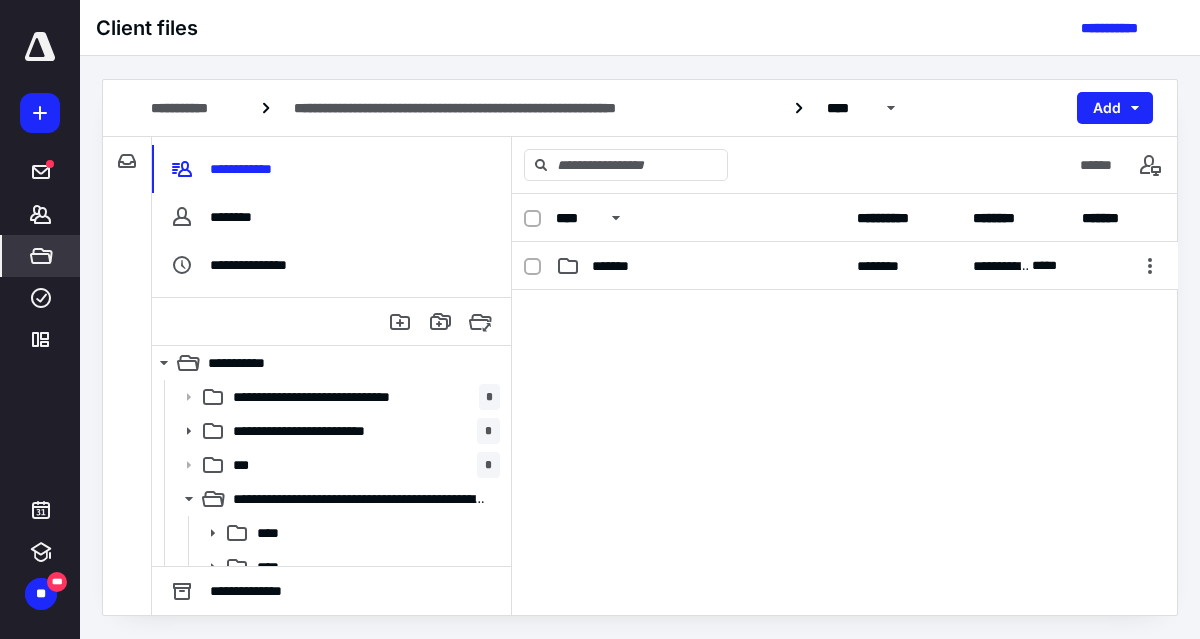 scroll, scrollTop: 0, scrollLeft: 0, axis: both 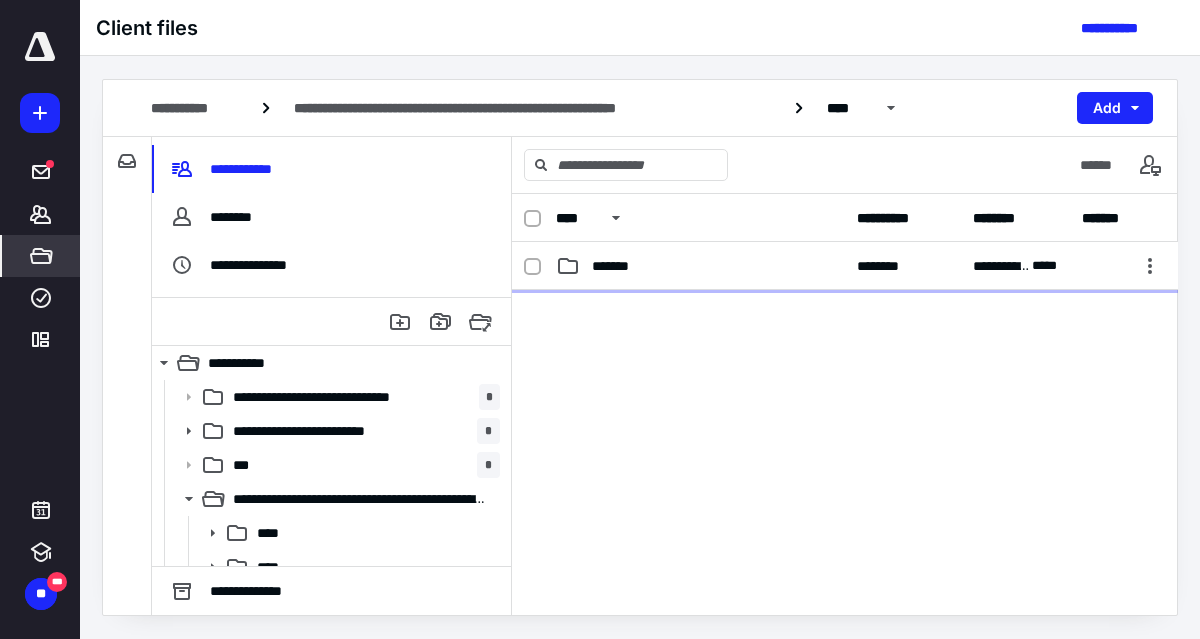 click on "*******" at bounding box center (700, 266) 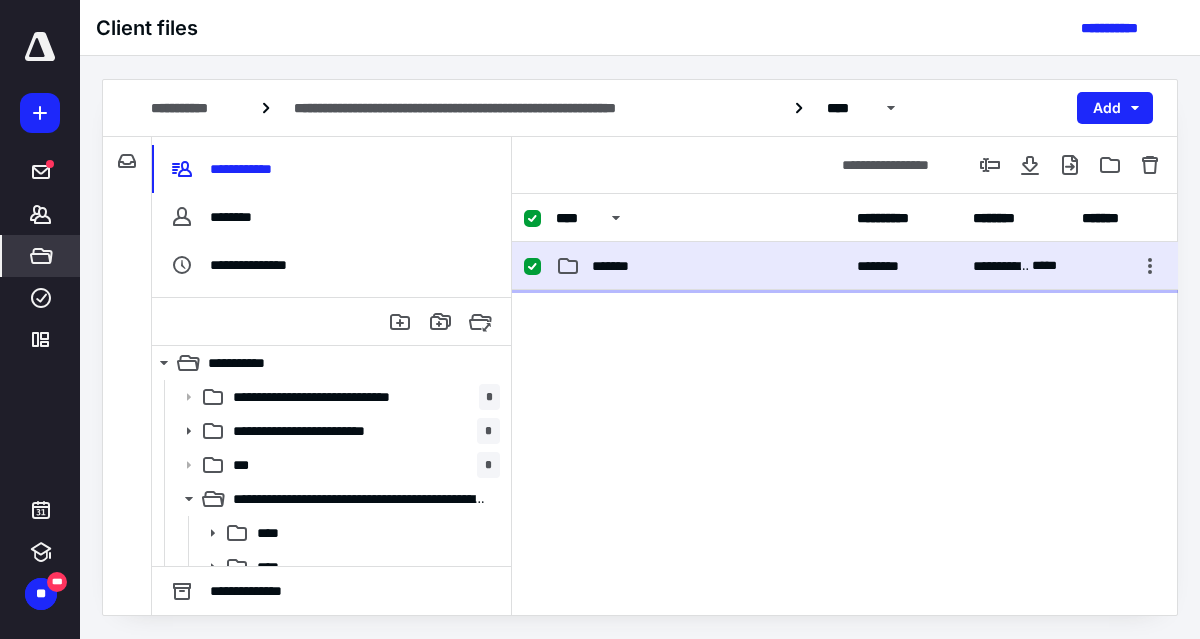 click on "*******" at bounding box center (700, 266) 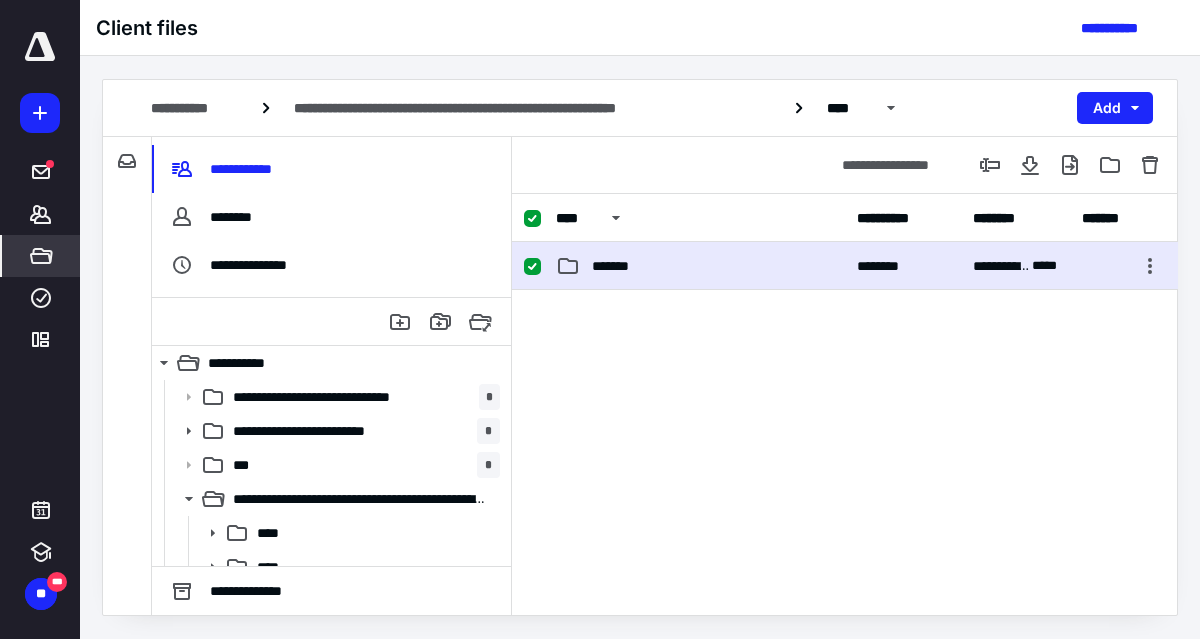 checkbox on "false" 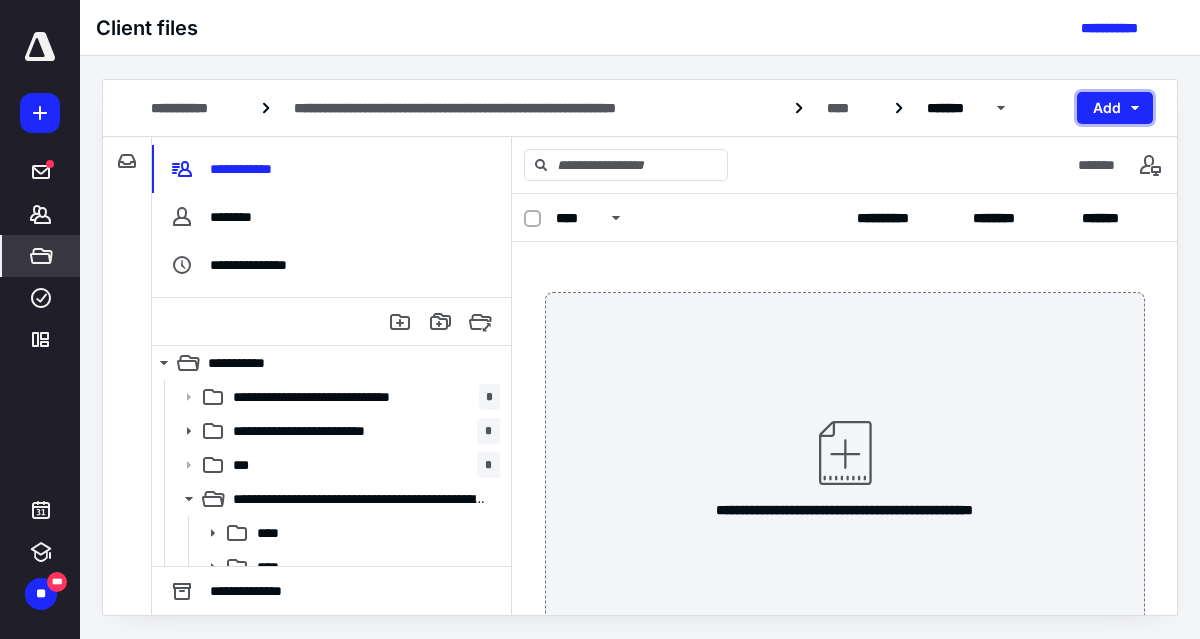 click on "Add" at bounding box center (1115, 108) 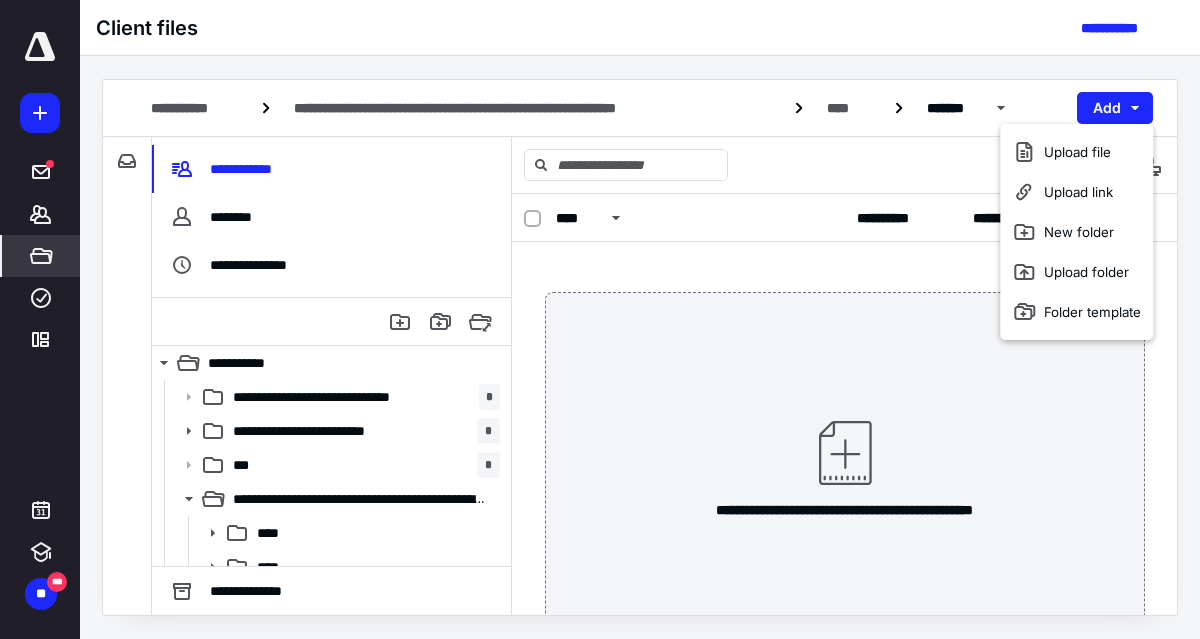 click on "New folder" at bounding box center (1076, 232) 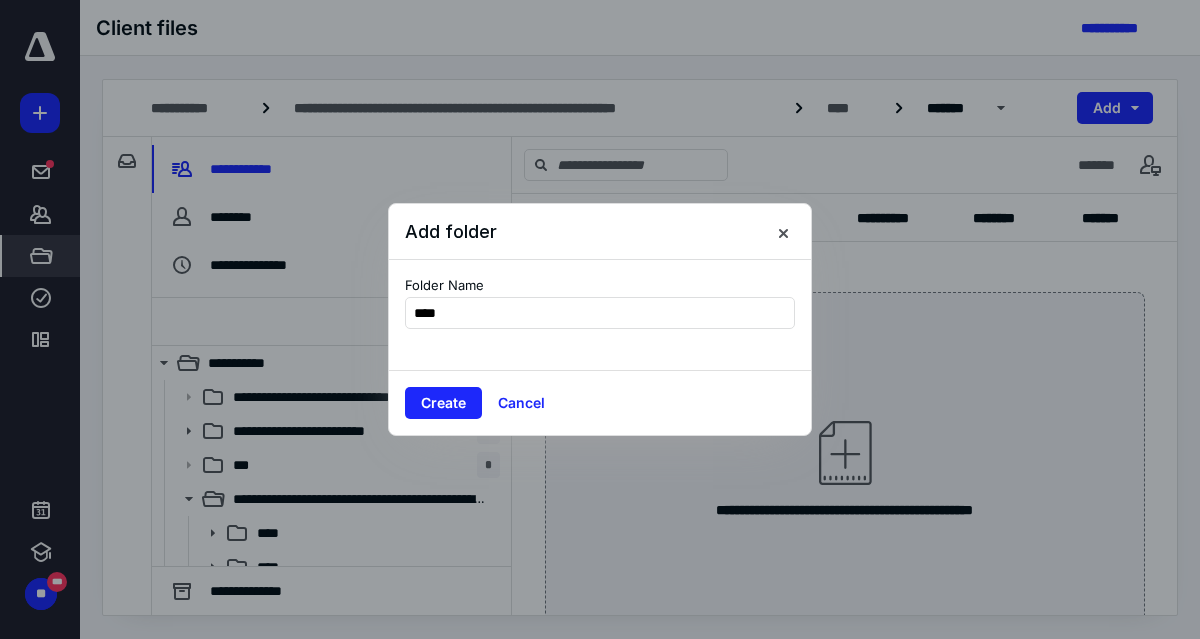 type on "*****" 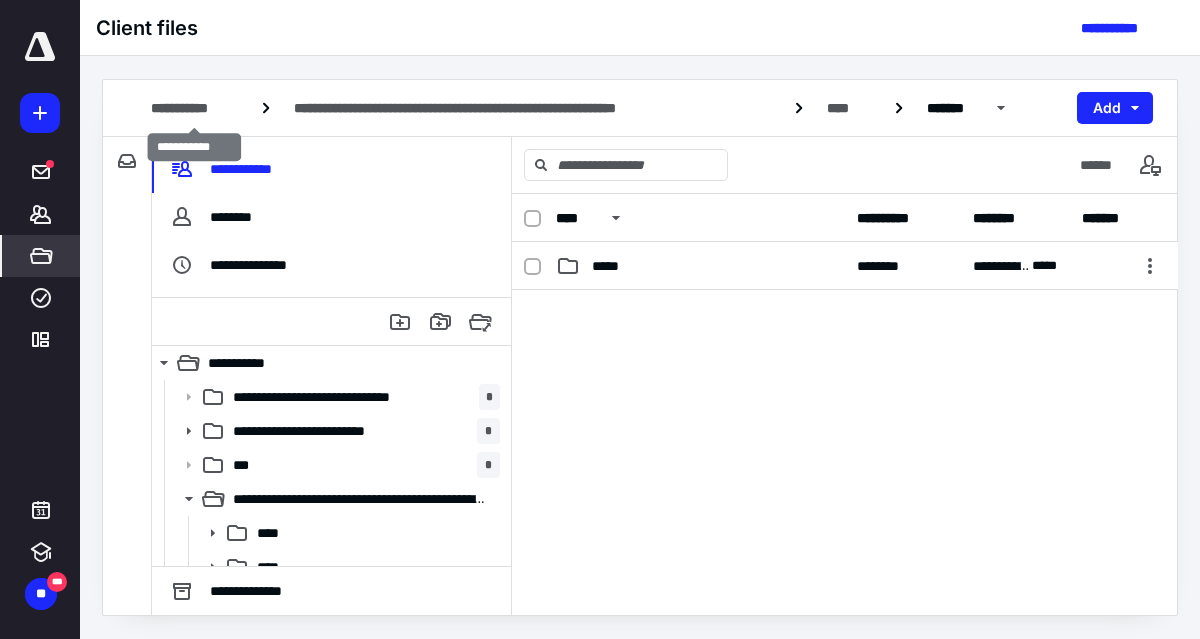 click on "**********" at bounding box center [194, 108] 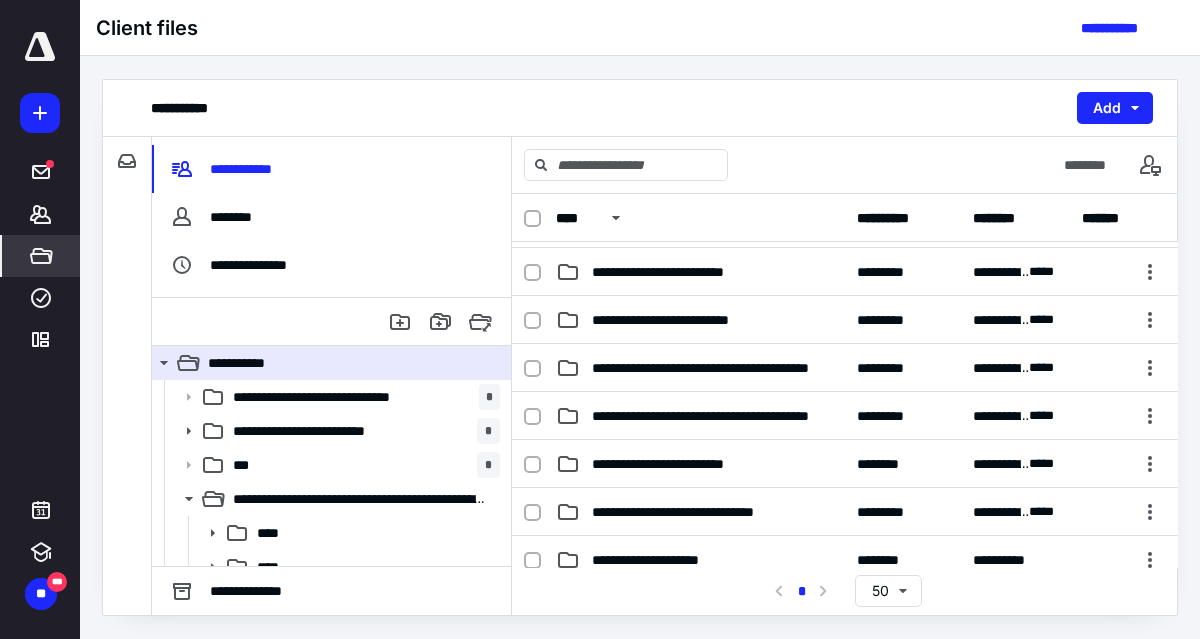 scroll, scrollTop: 332, scrollLeft: 0, axis: vertical 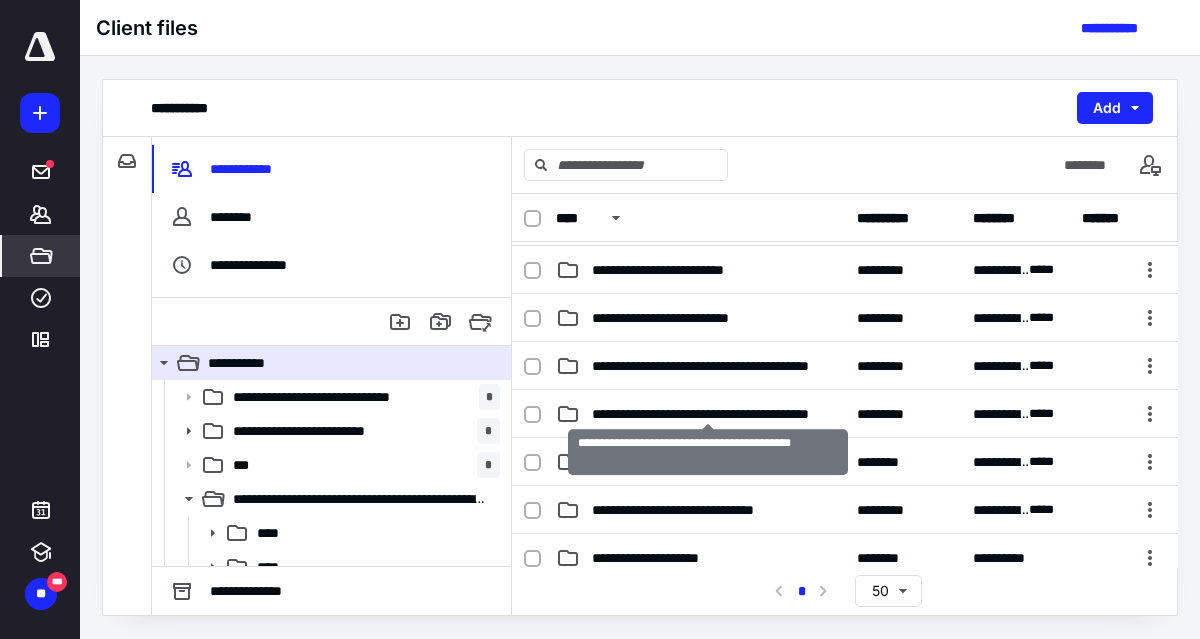 click on "**********" at bounding box center [708, 414] 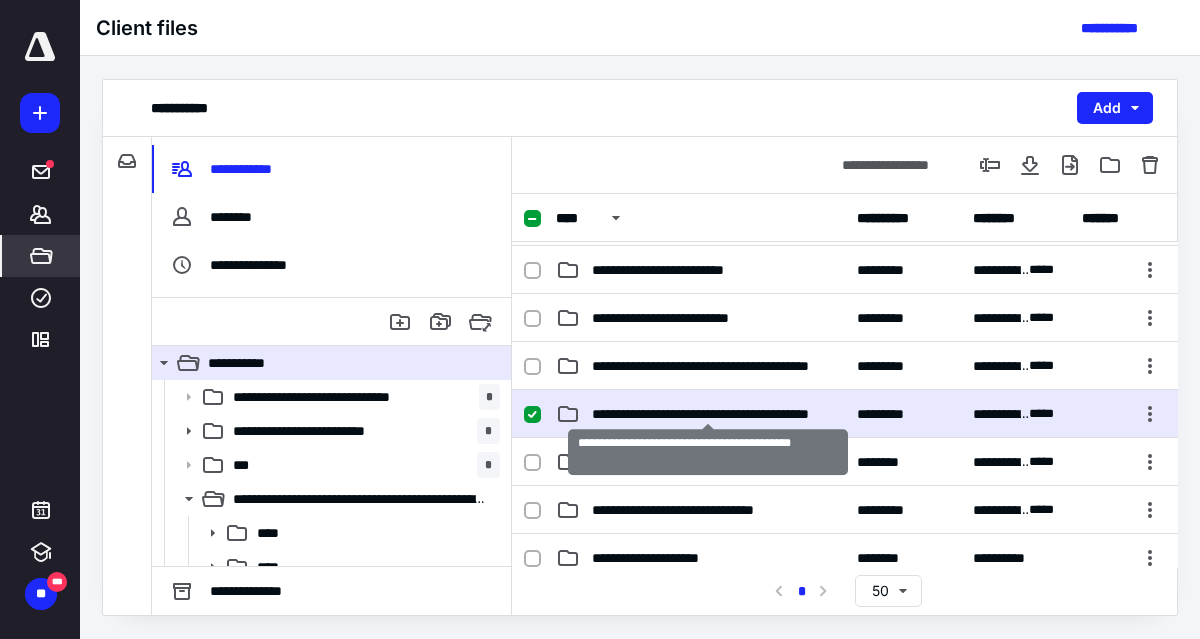 click on "**********" at bounding box center [708, 414] 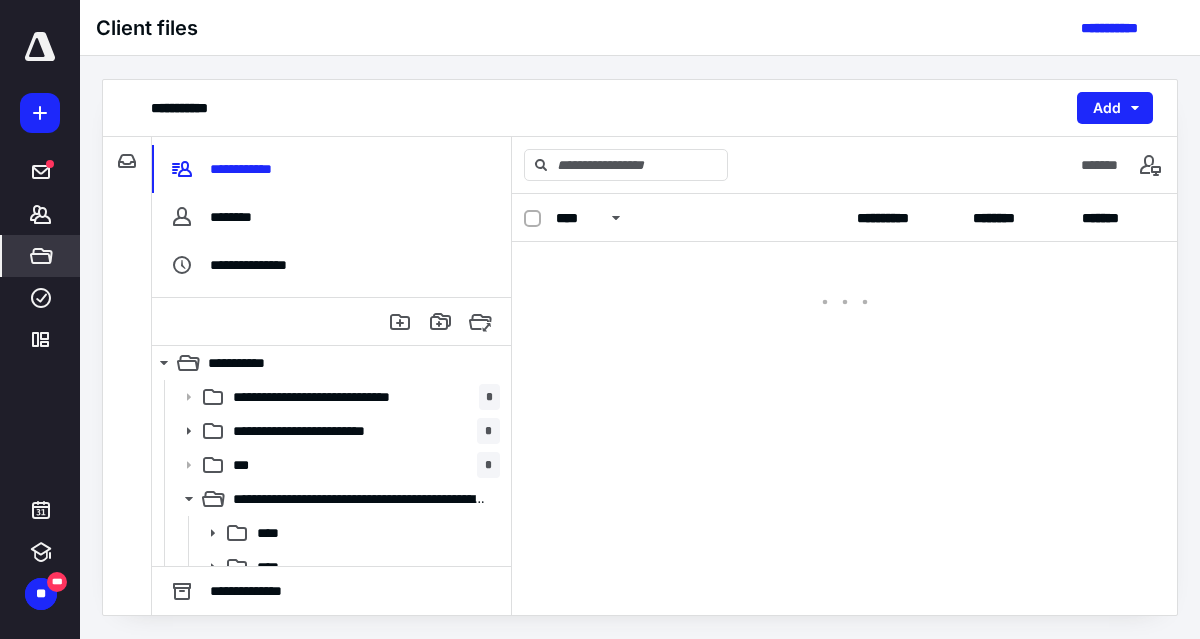 scroll, scrollTop: 0, scrollLeft: 0, axis: both 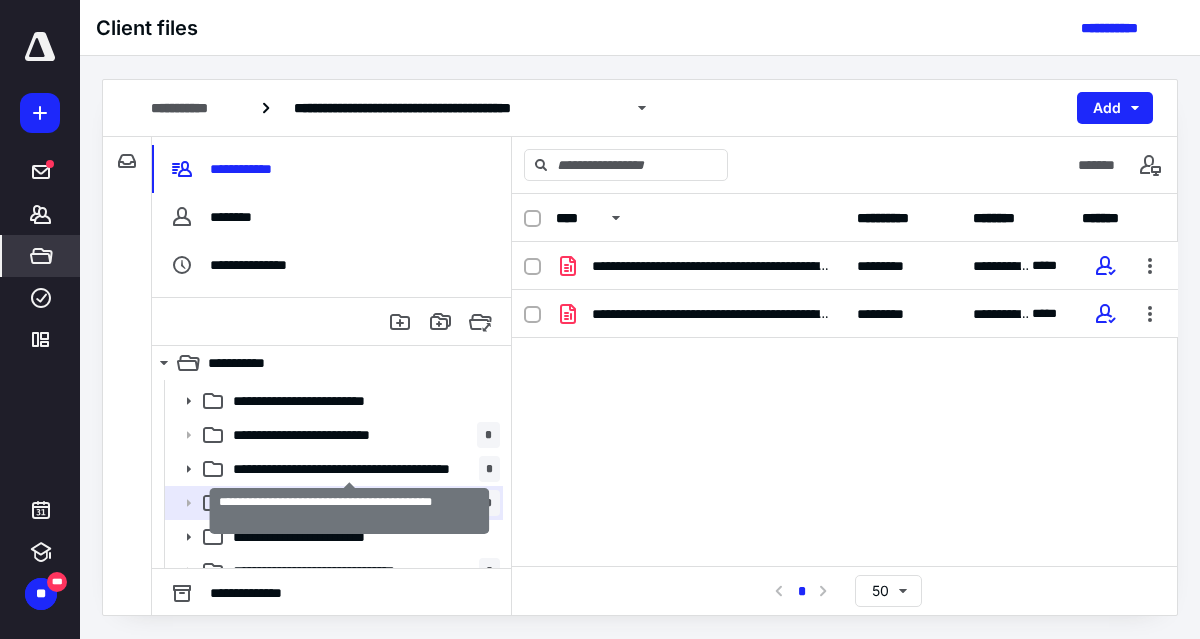 click on "**********" at bounding box center (350, 469) 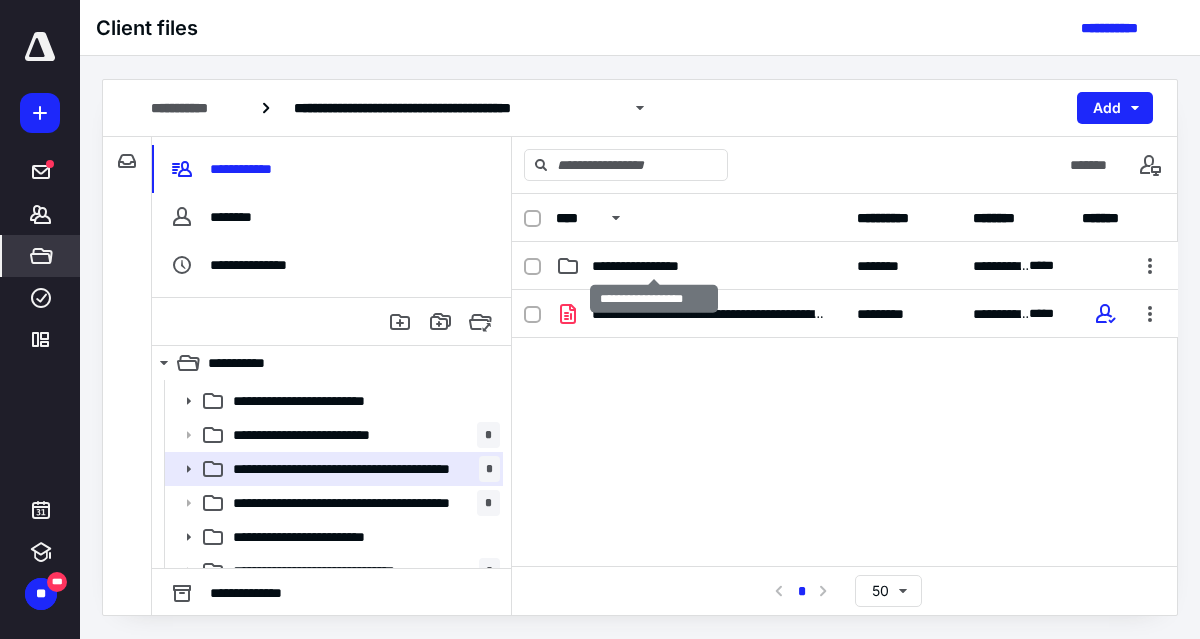 click on "**********" at bounding box center (654, 266) 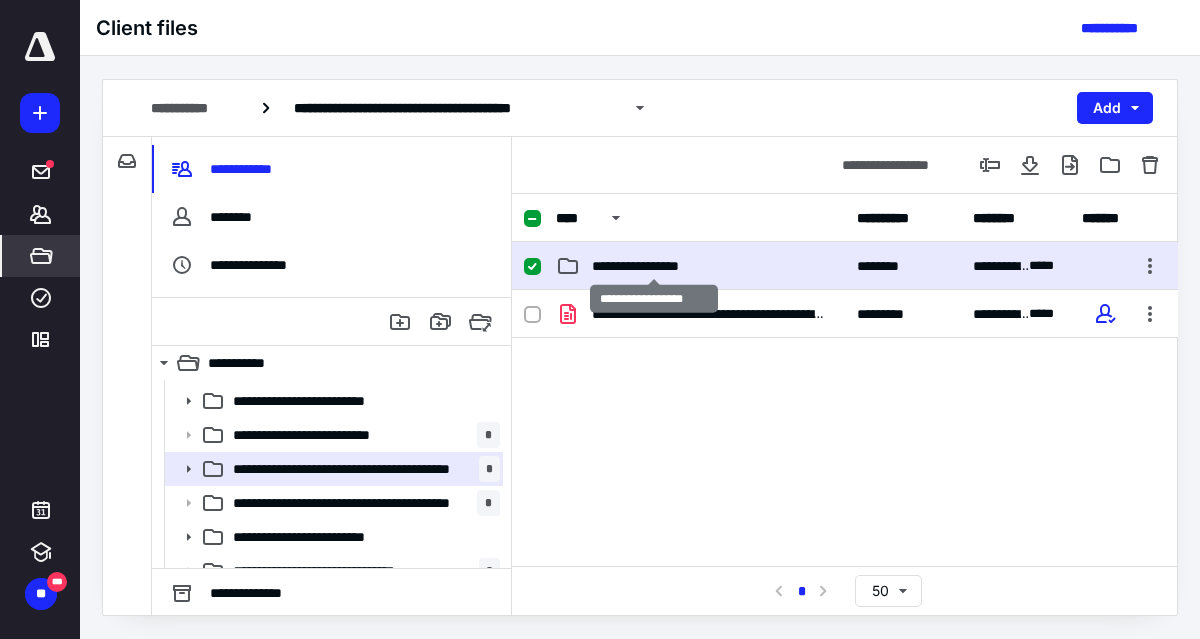 click on "**********" at bounding box center (654, 266) 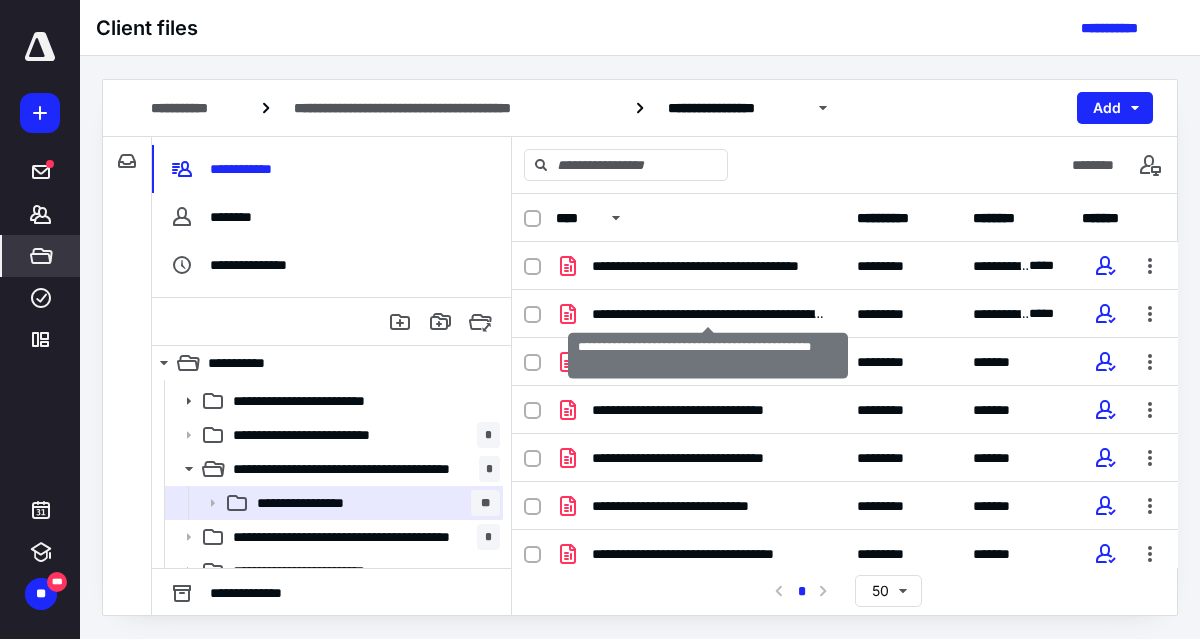 click on "**********" at bounding box center [708, 314] 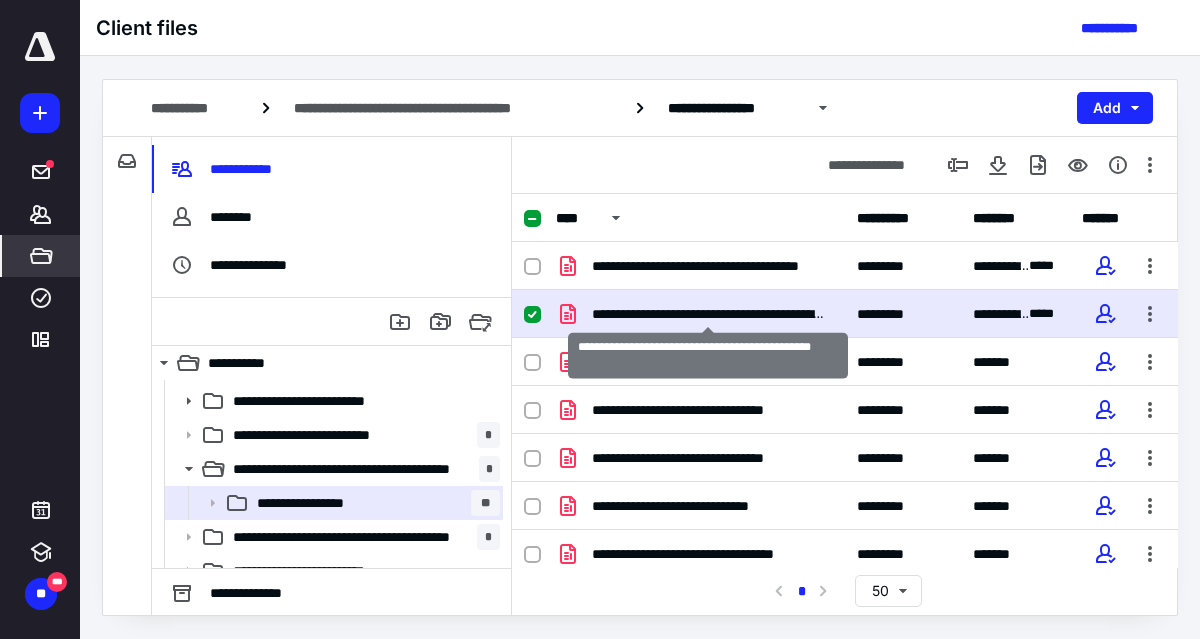 click on "**********" at bounding box center [708, 314] 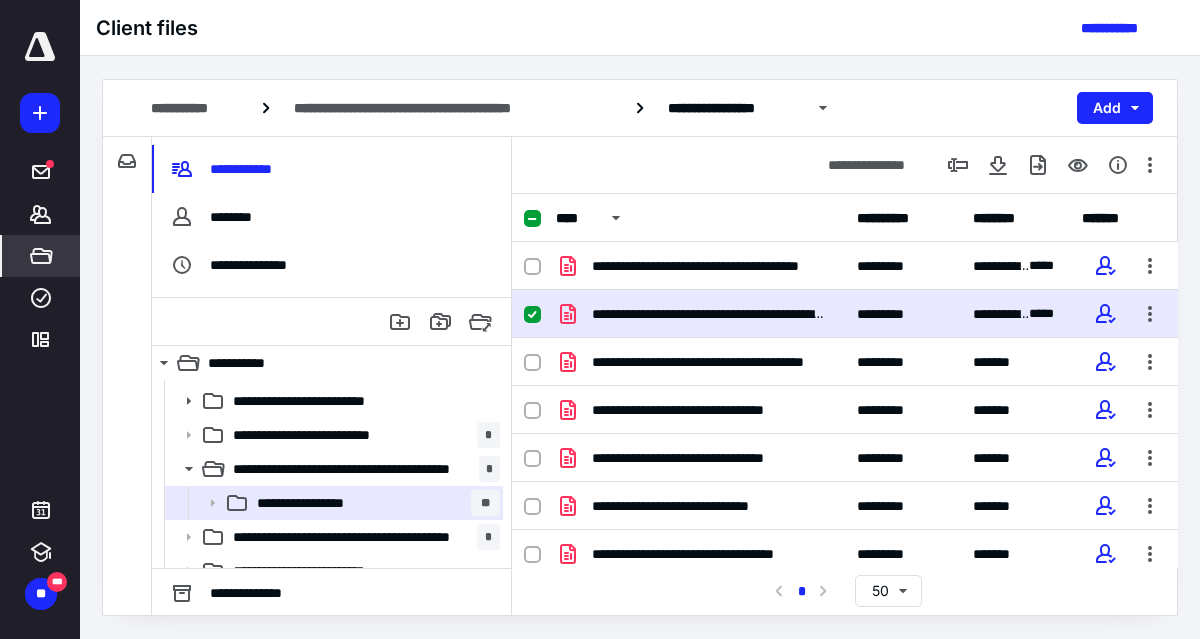 click 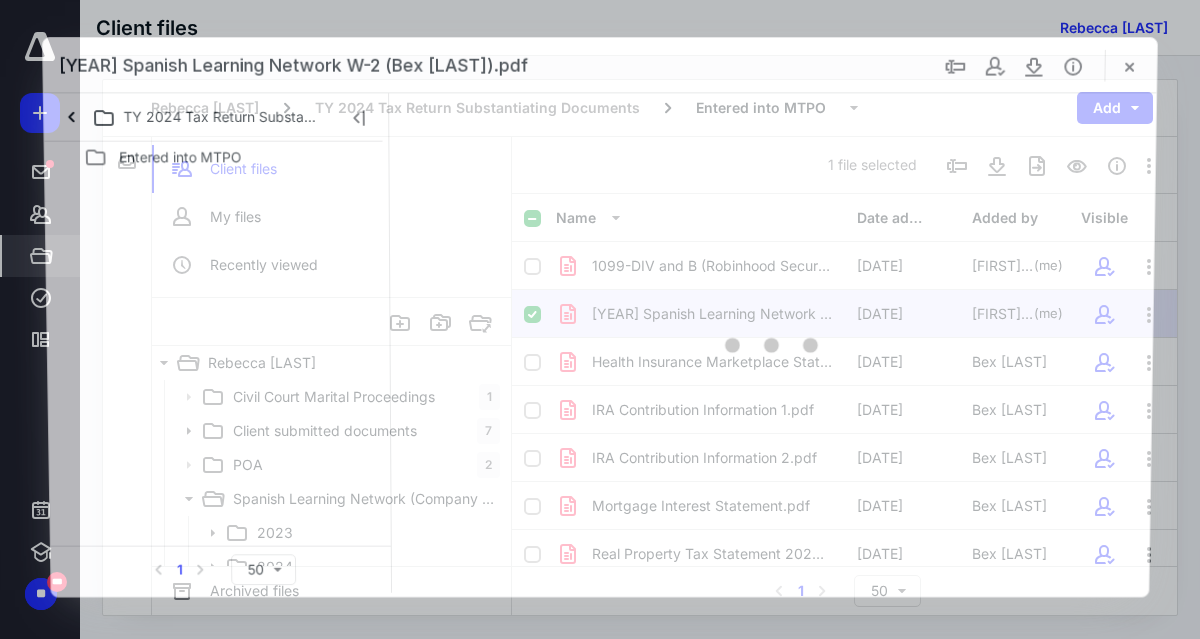 scroll, scrollTop: 370, scrollLeft: 0, axis: vertical 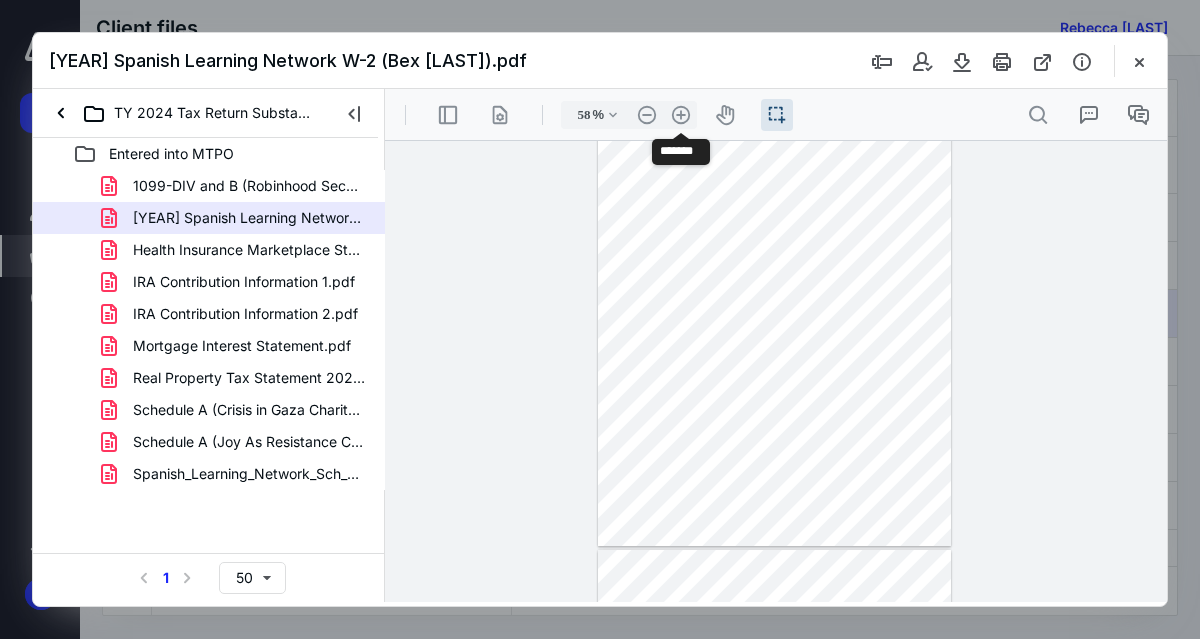 click on ".cls-1{fill:#abb0c4;} icon - header - zoom - in - line" at bounding box center (681, 115) 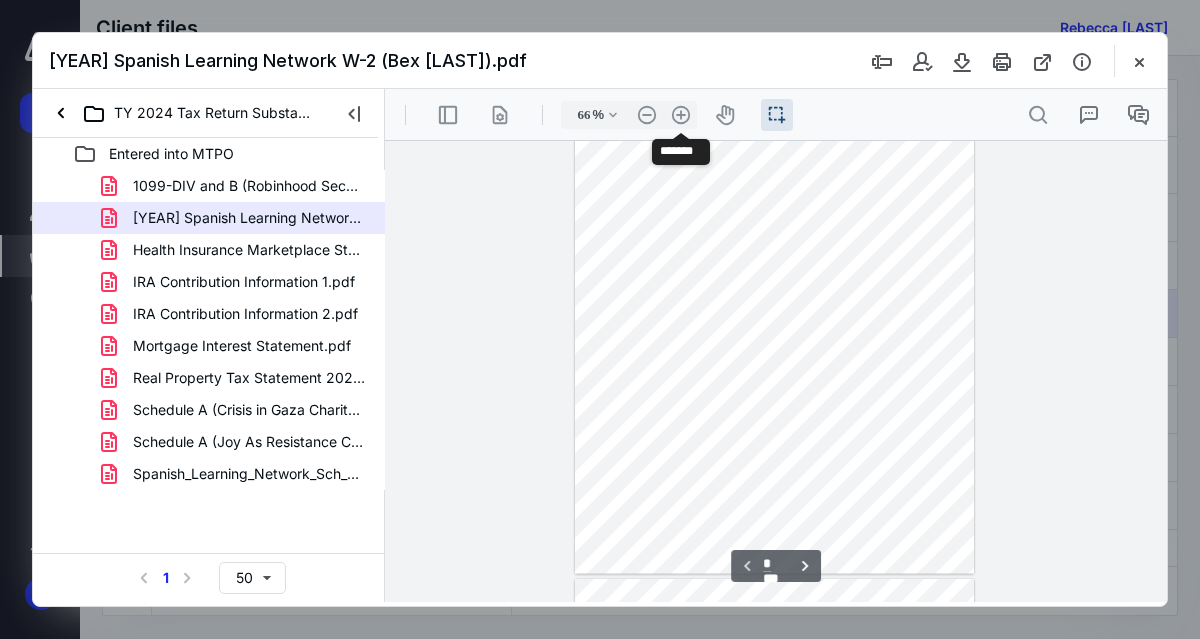 click on ".cls-1{fill:#abb0c4;} icon - header - zoom - in - line" at bounding box center (681, 115) 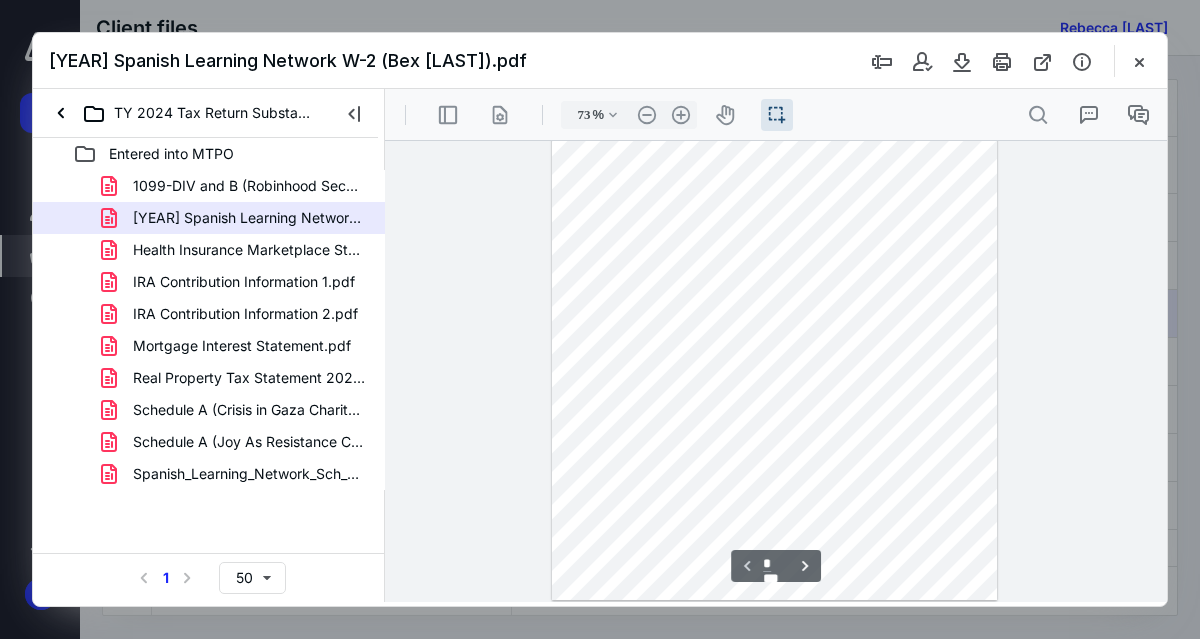 type on "*" 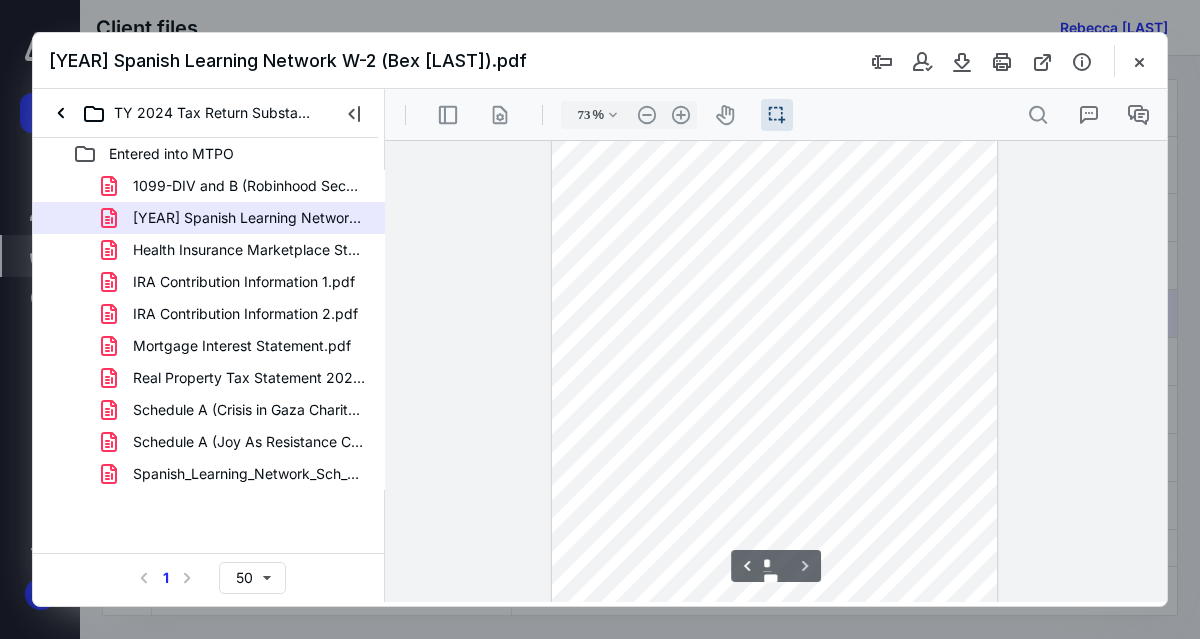 scroll, scrollTop: 624, scrollLeft: 0, axis: vertical 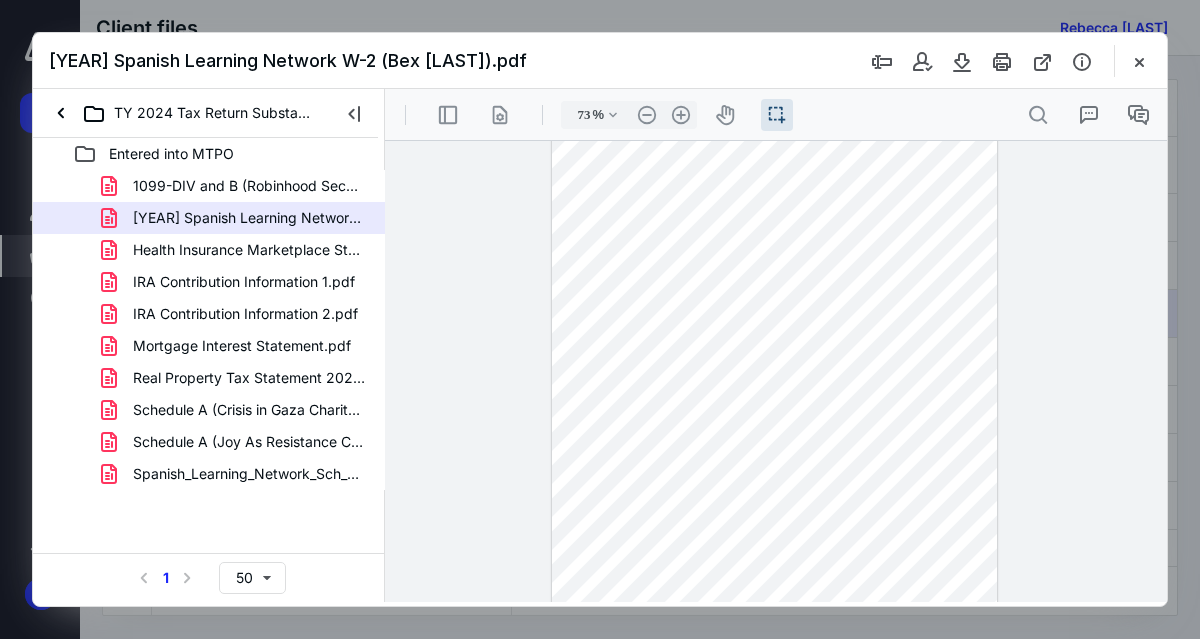click at bounding box center [1139, 61] 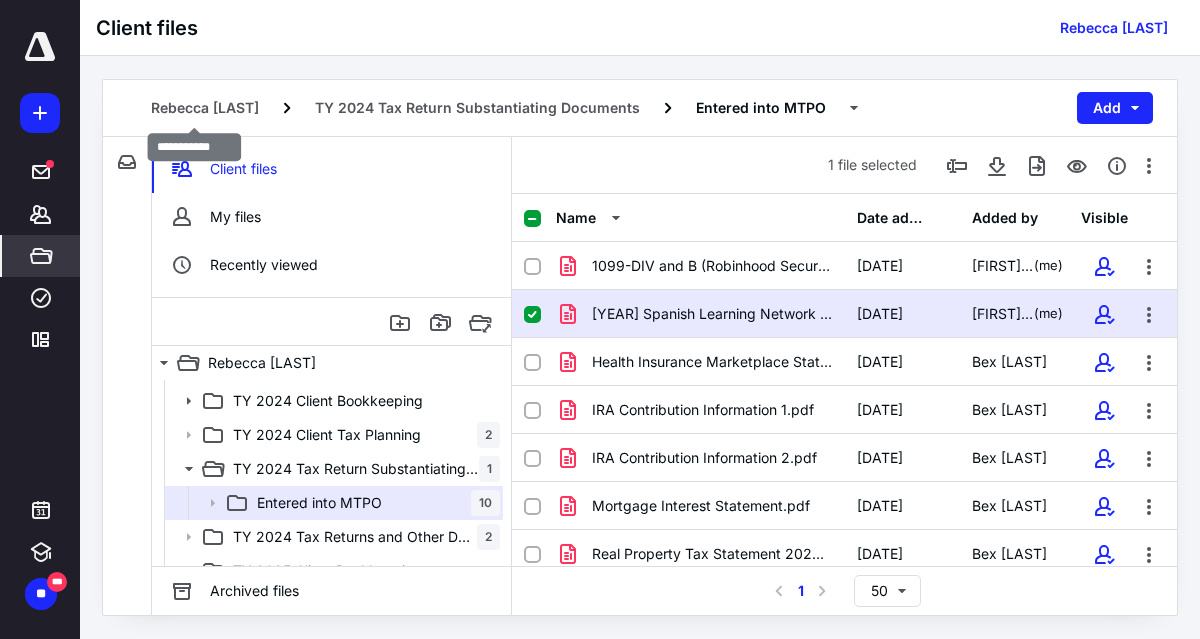 click on "Rebecca [LAST]" at bounding box center [205, 108] 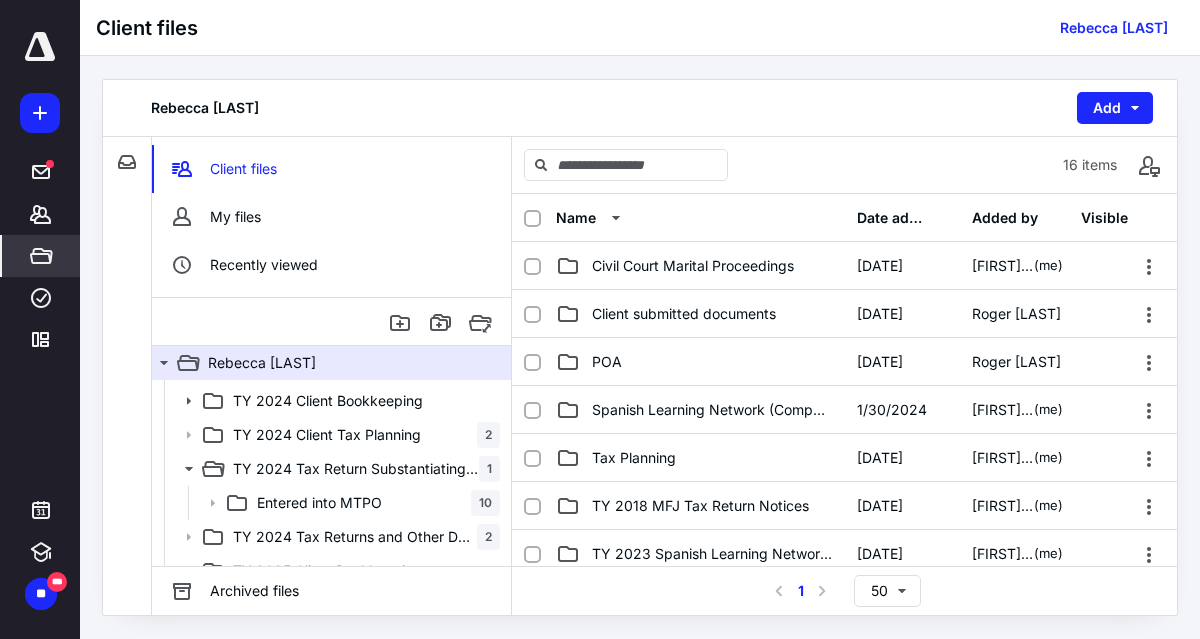 click on "Spanish Learning Network (Company Compliance) ([YEAR], [YEAR], [YEAR])" at bounding box center [712, 410] 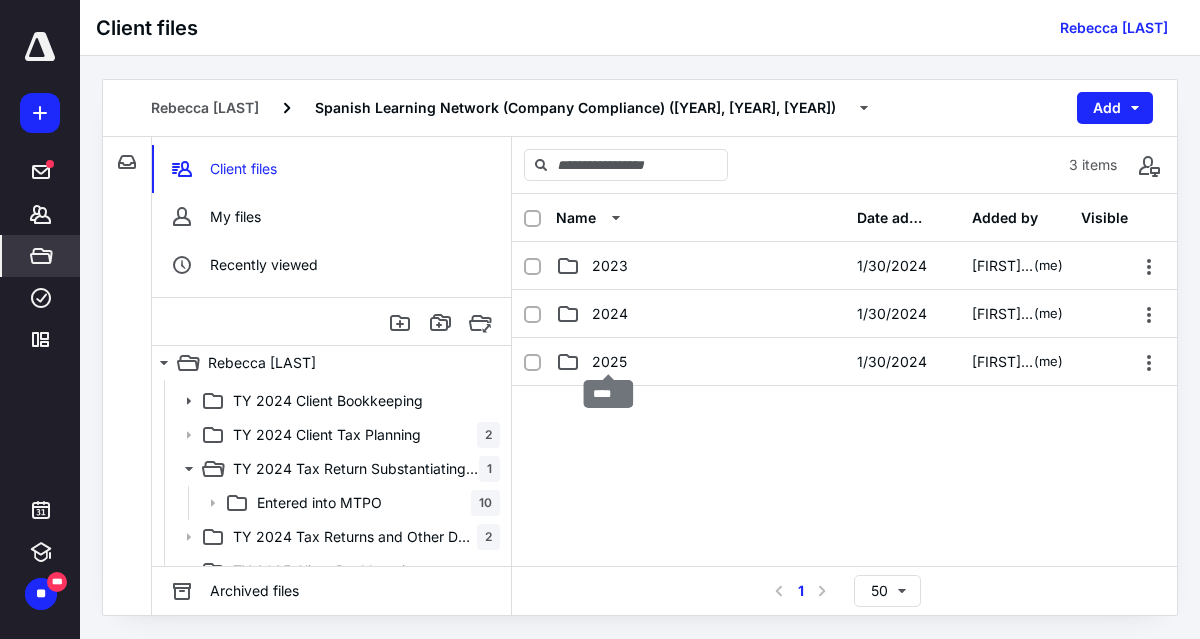 click on "2025" at bounding box center (609, 362) 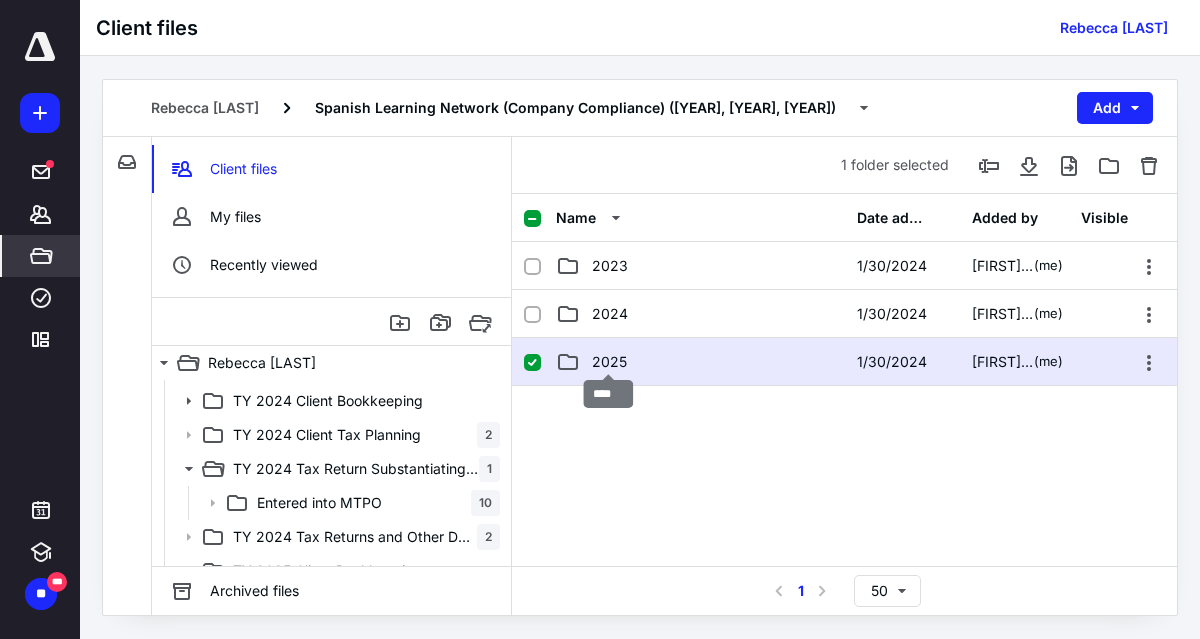 click on "2025" at bounding box center (609, 362) 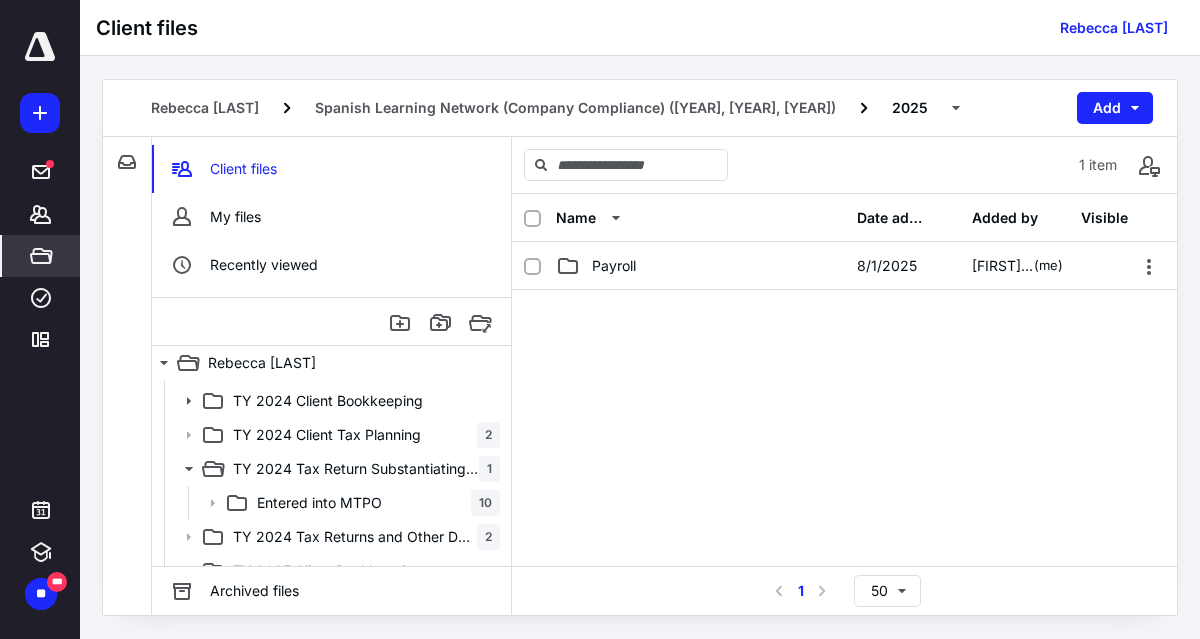 click on "Payroll [DATE] [FIRST] [LAST], MACIS  (me)" at bounding box center [844, 266] 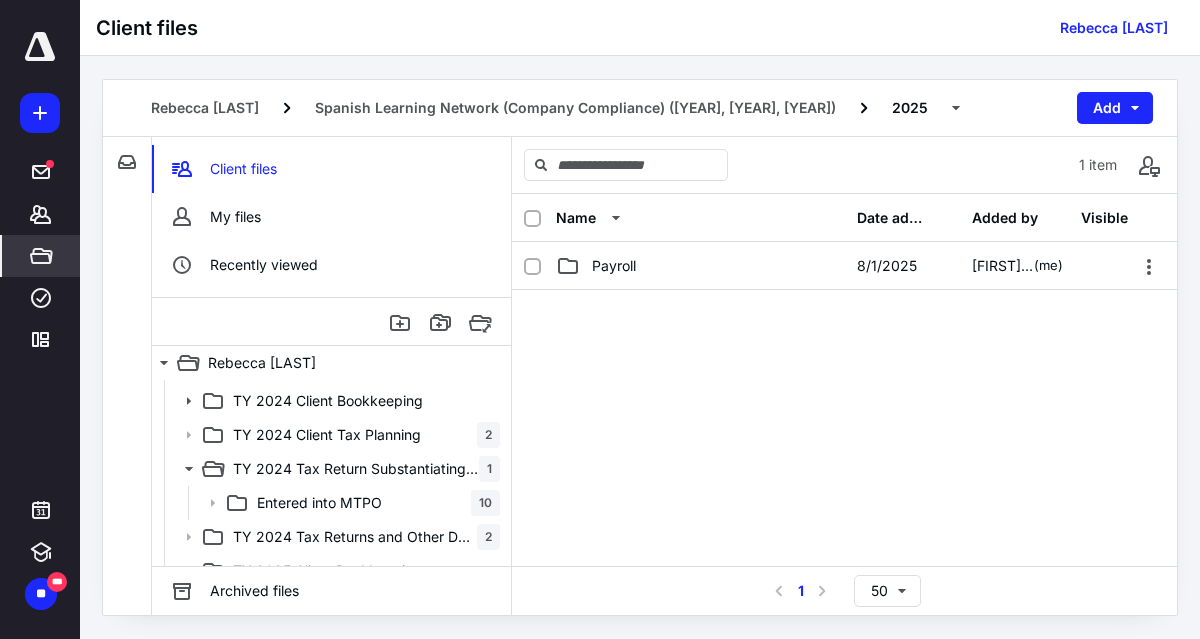 checkbox on "true" 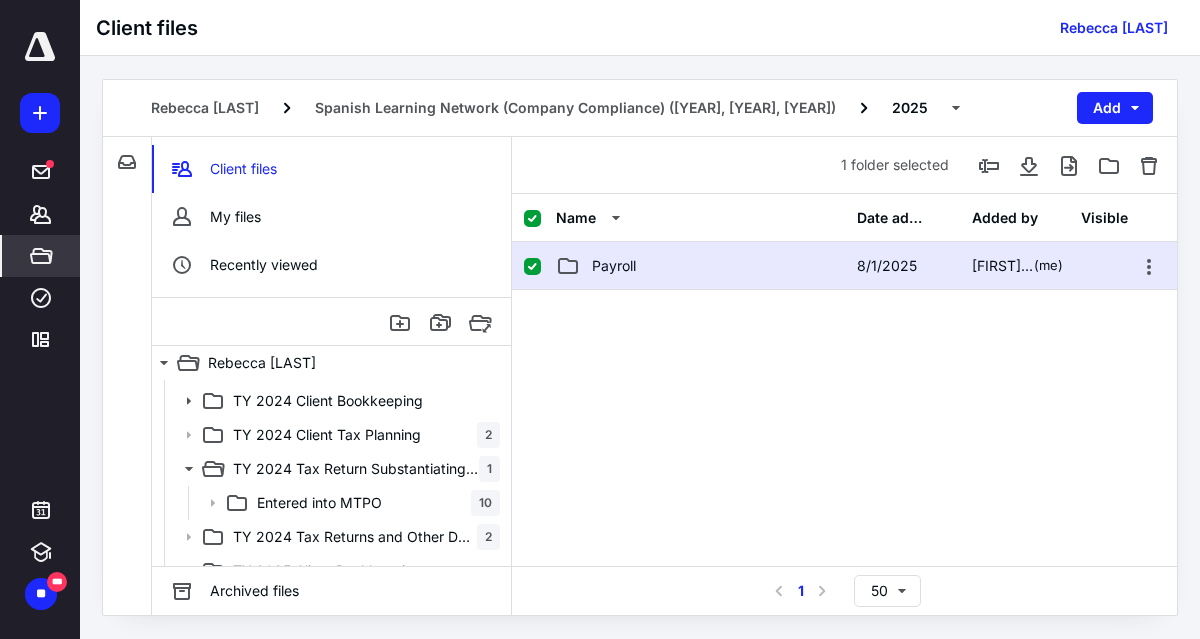 click on "Payroll [DATE] [FIRST] [LAST], MACIS  (me)" at bounding box center (844, 266) 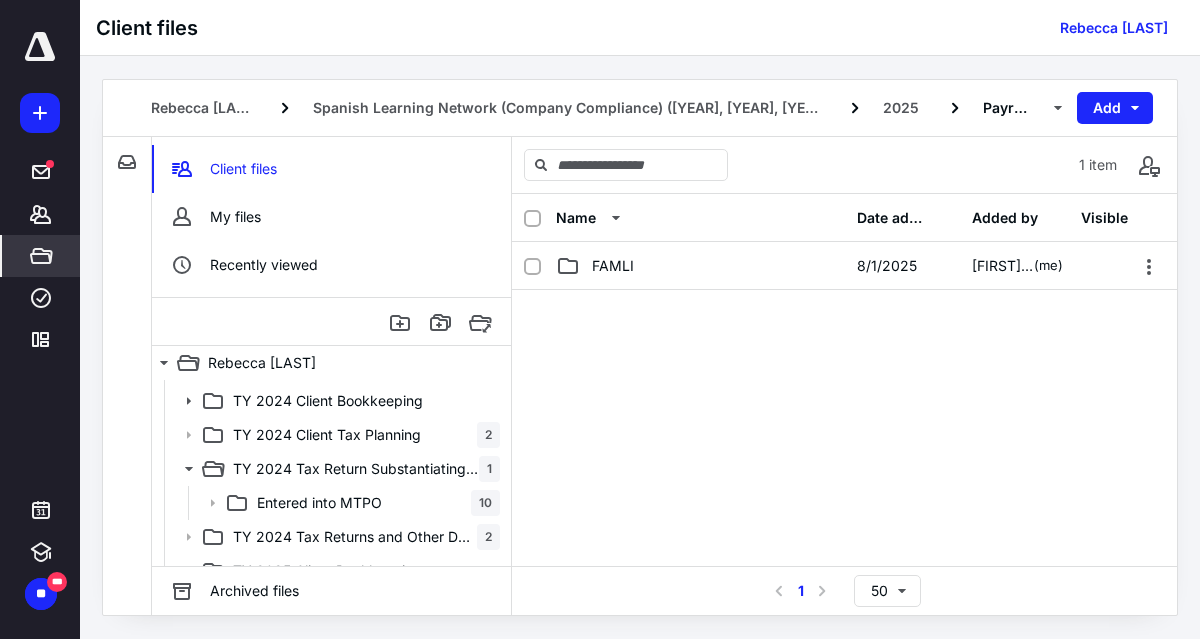 click on "FAMLI [DATE] [FIRST] [LAST], MACIS  (me)" at bounding box center [844, 266] 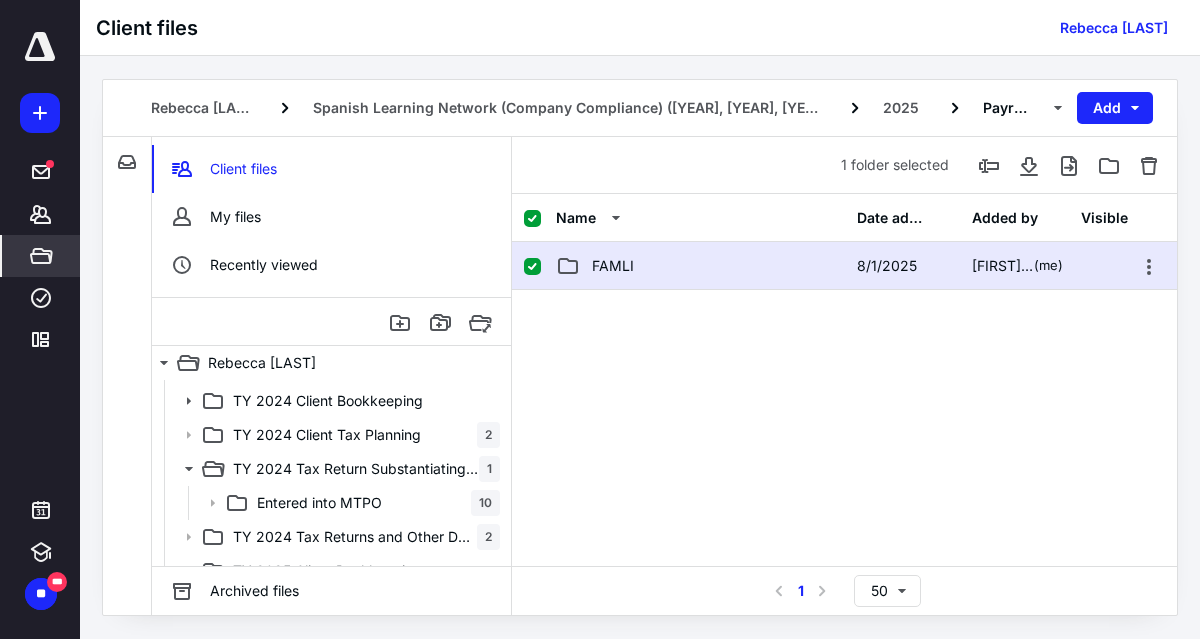 click on "FAMLI [DATE] [FIRST] [LAST], MACIS  (me)" at bounding box center (844, 266) 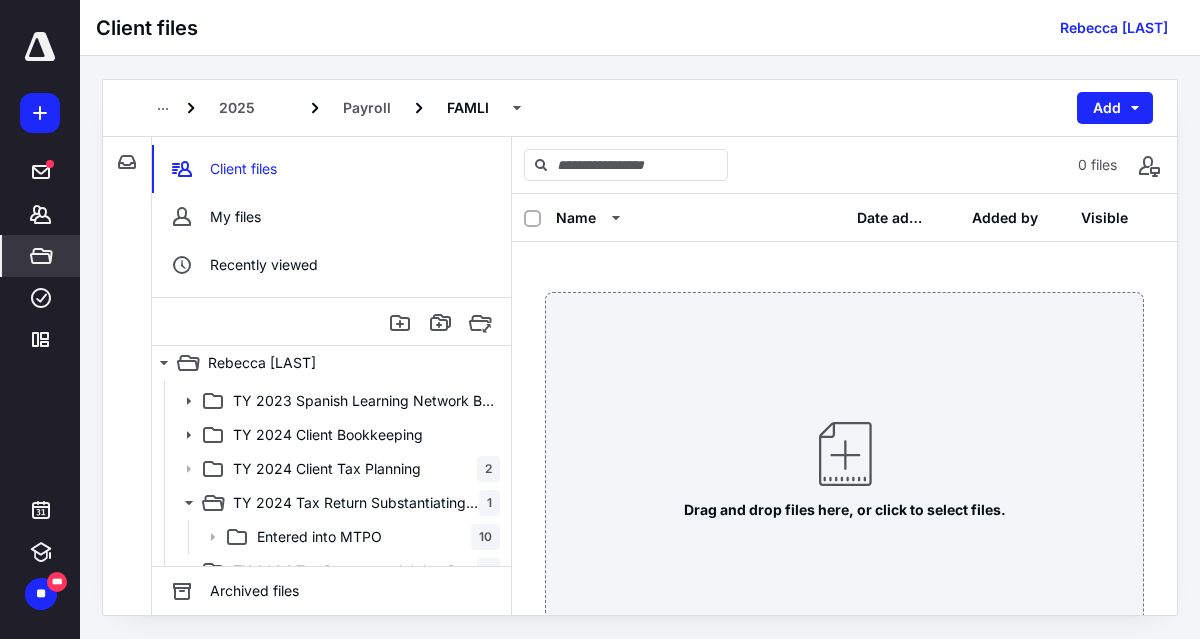 scroll, scrollTop: 404, scrollLeft: 0, axis: vertical 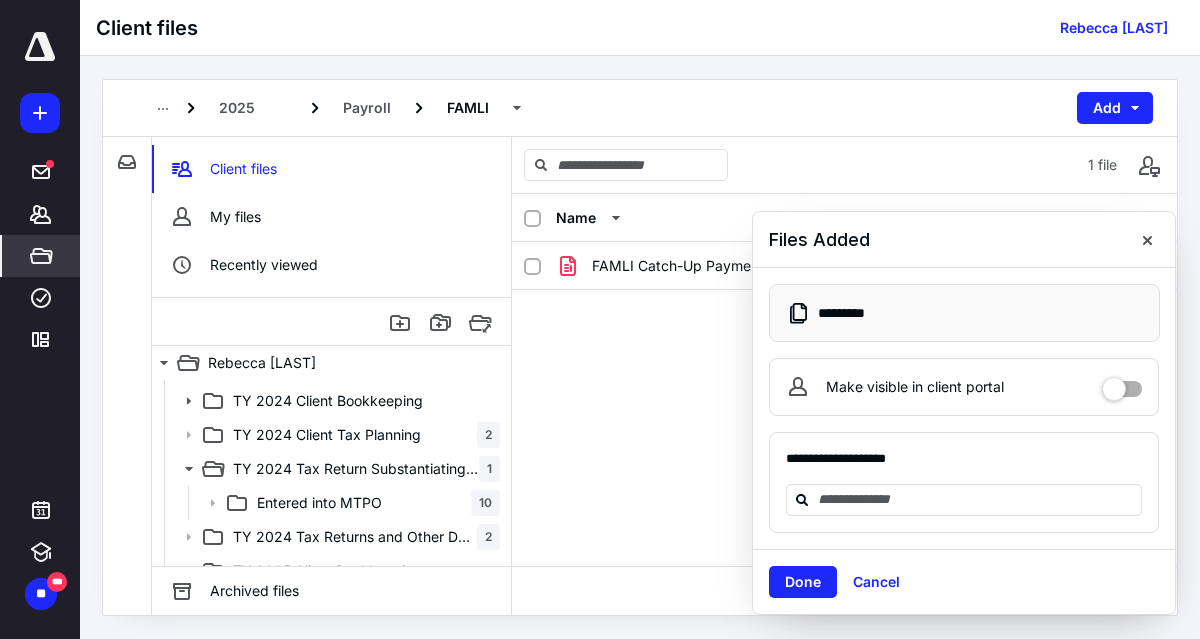 click at bounding box center (976, 499) 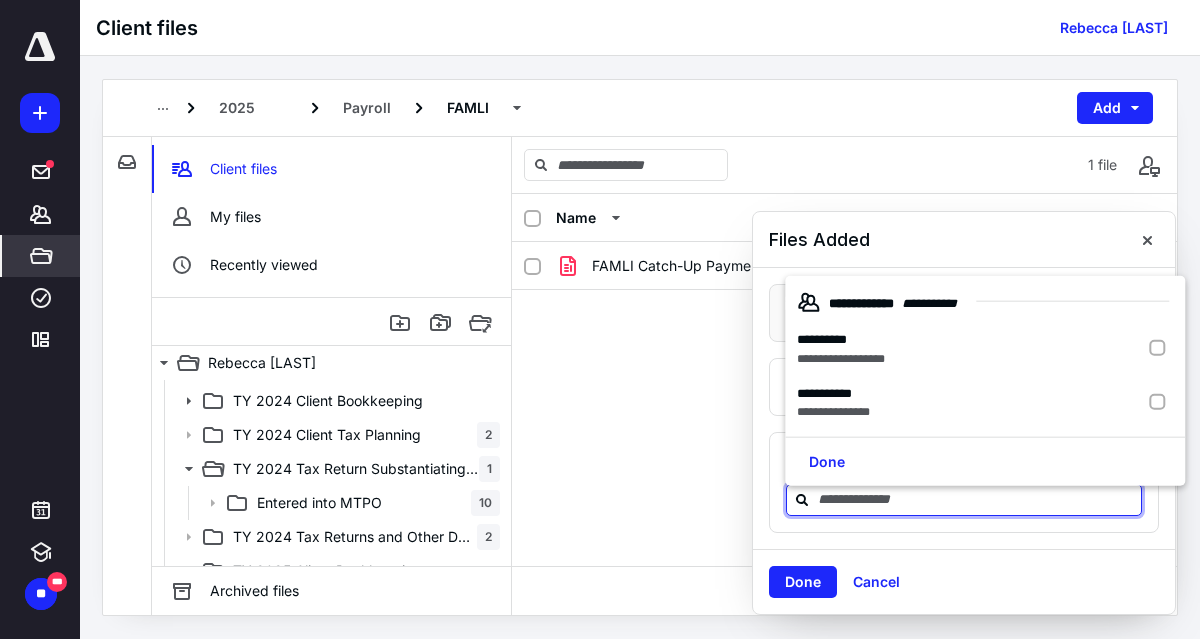 click on "**********" at bounding box center [833, 412] 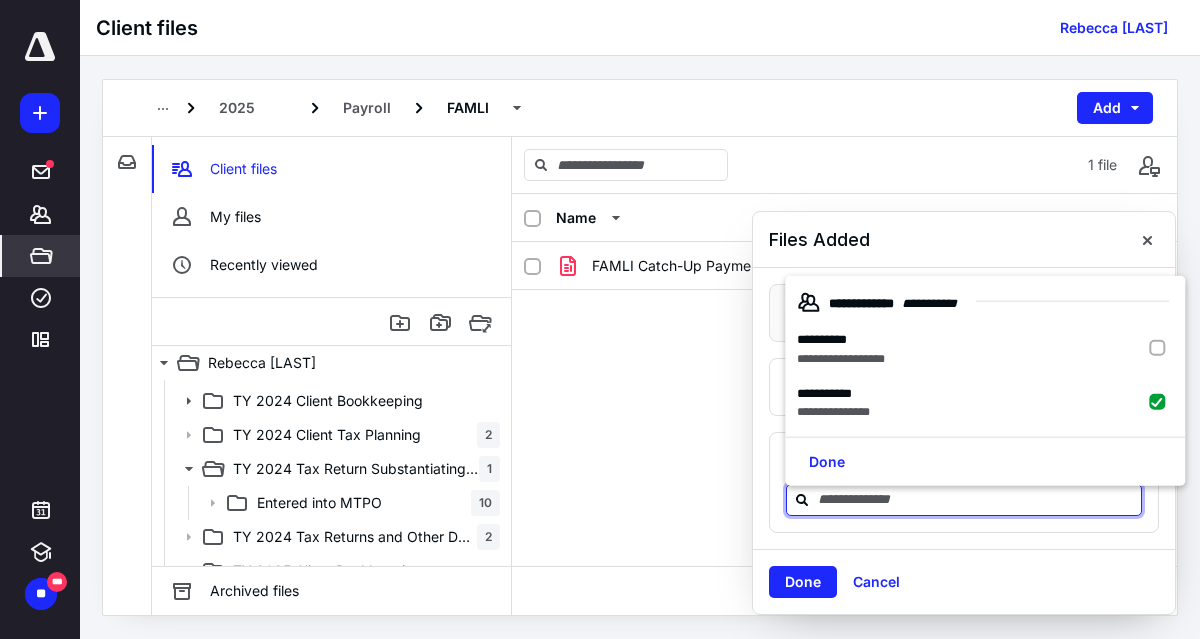 checkbox on "true" 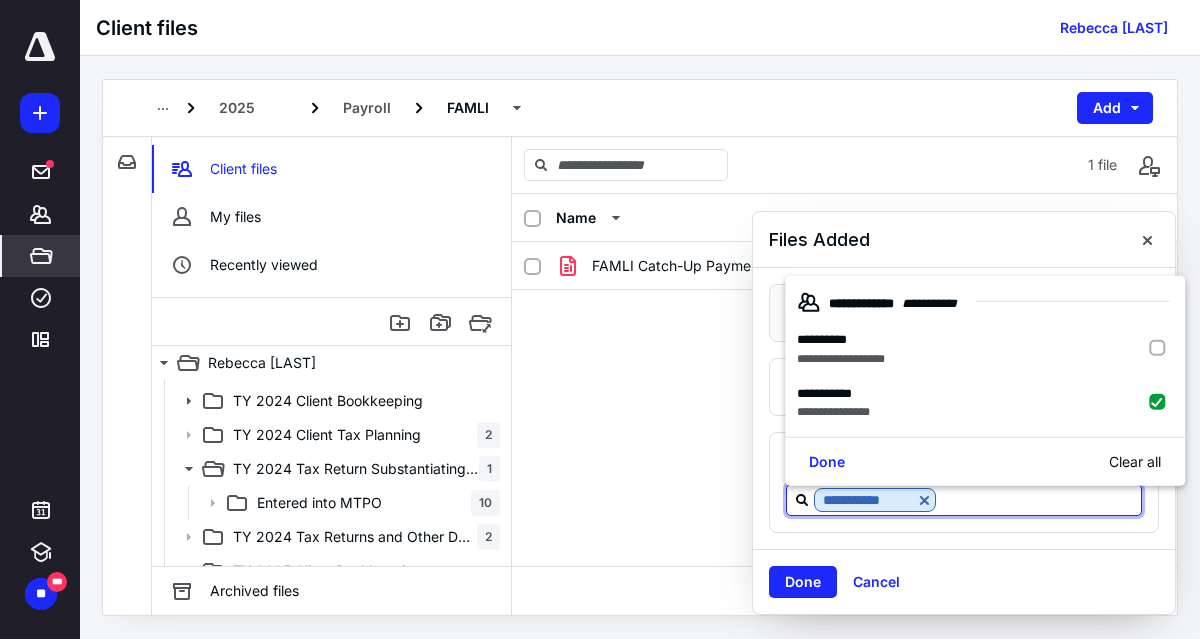 click on "**********" at bounding box center (841, 358) 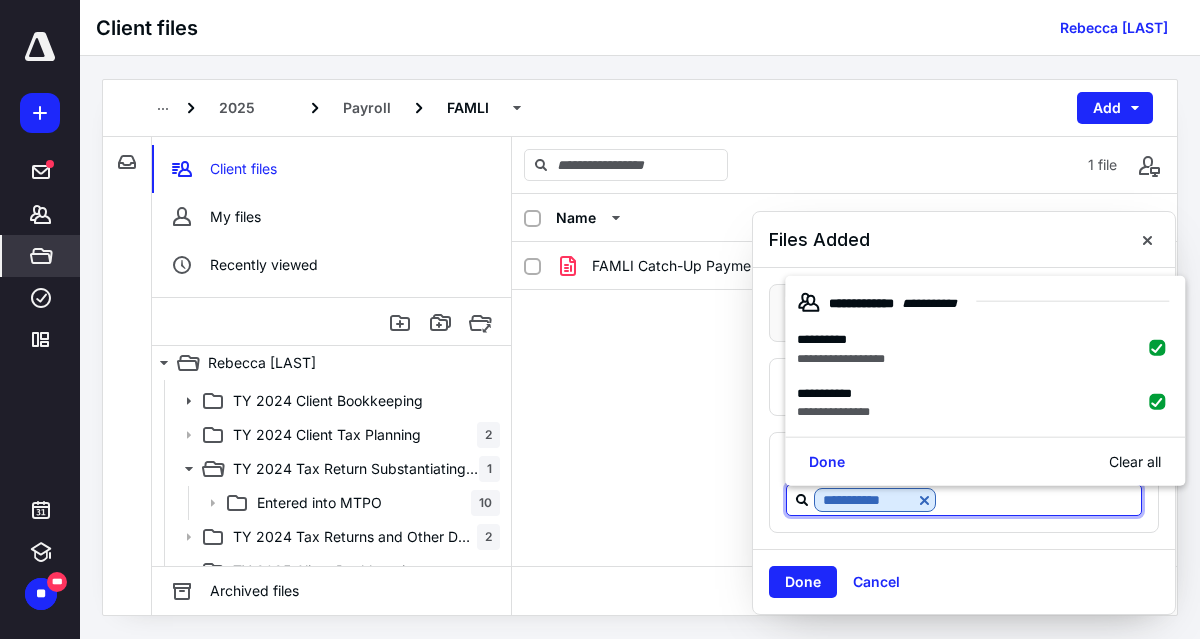 checkbox on "true" 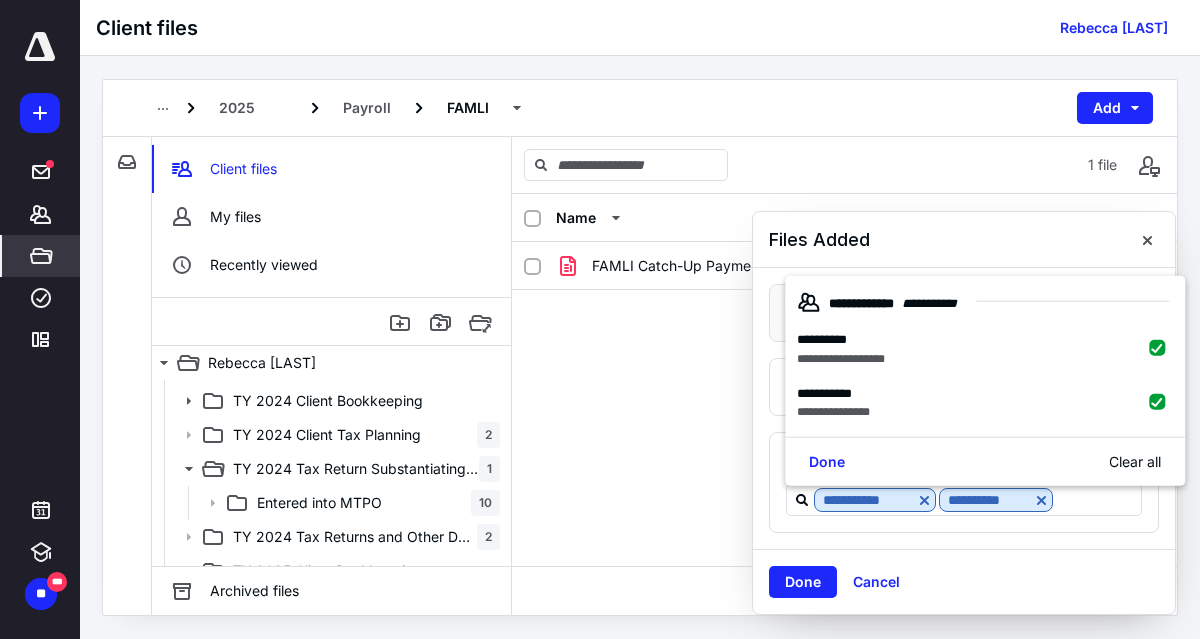 click at bounding box center [1147, 240] 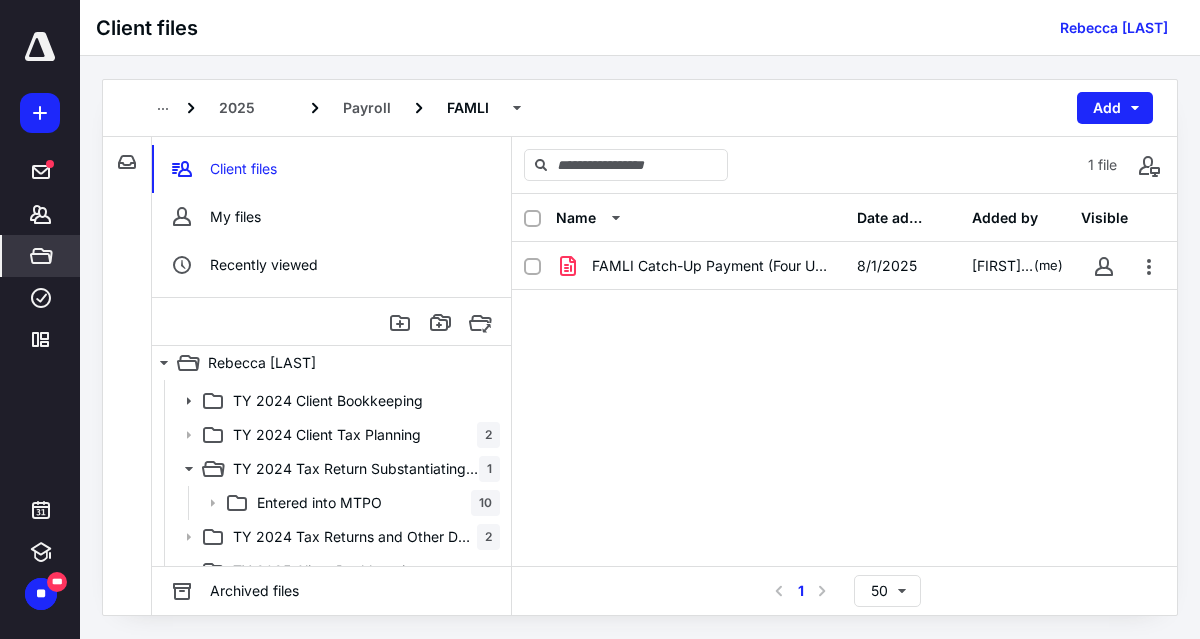 click at bounding box center [1149, 266] 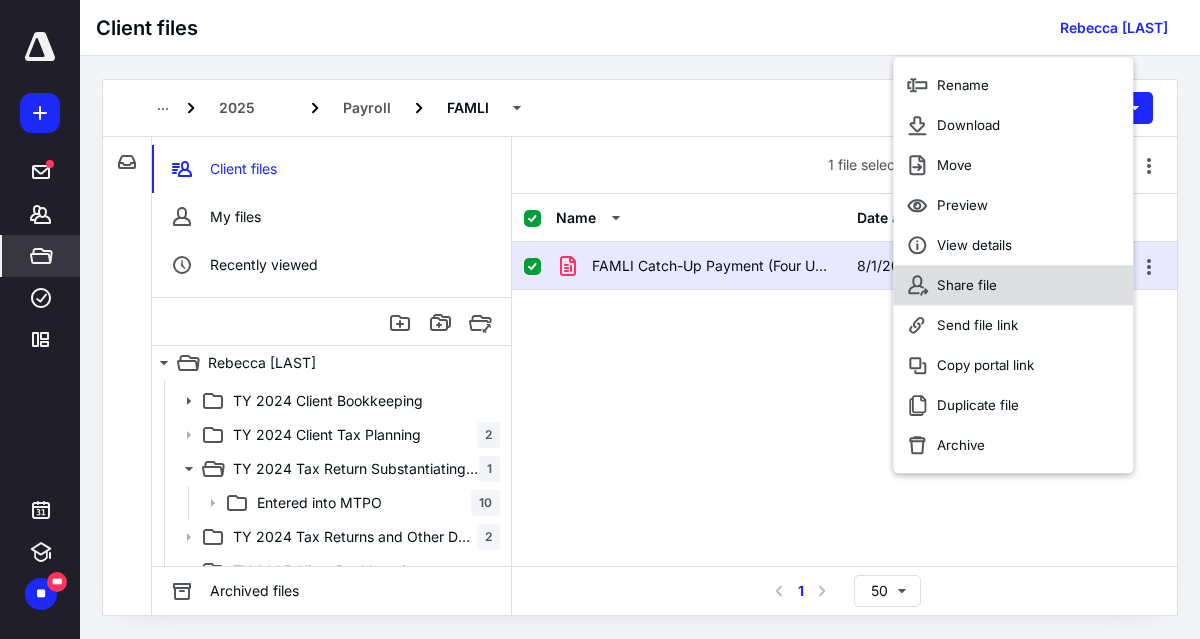 click on "Share file" at bounding box center (967, 285) 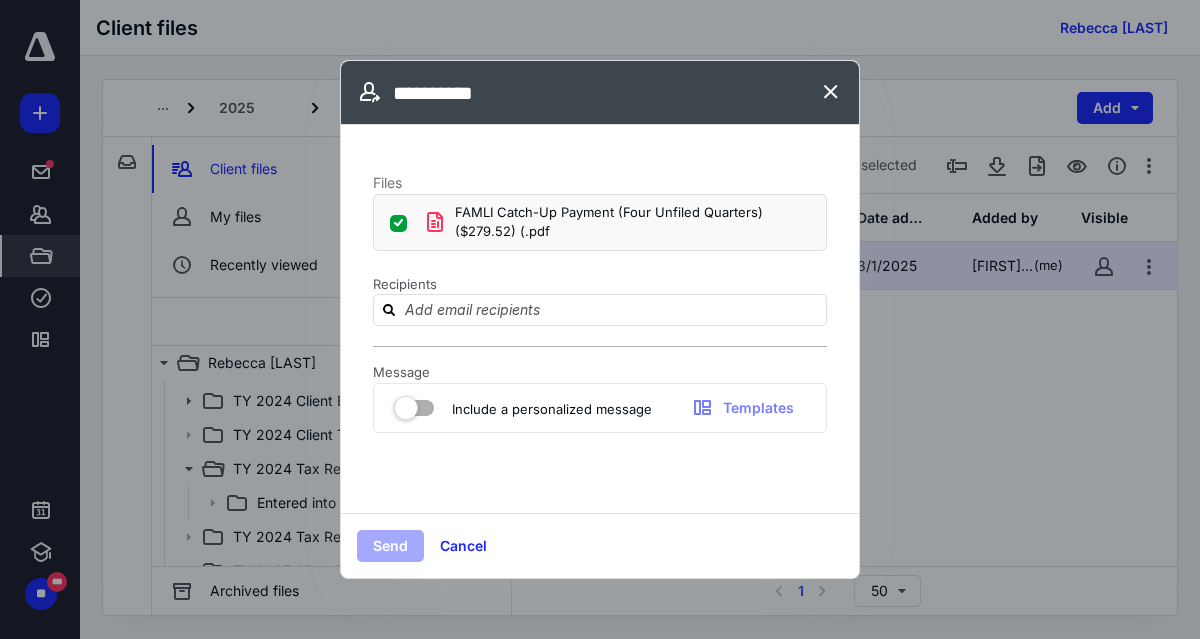click at bounding box center [414, 404] 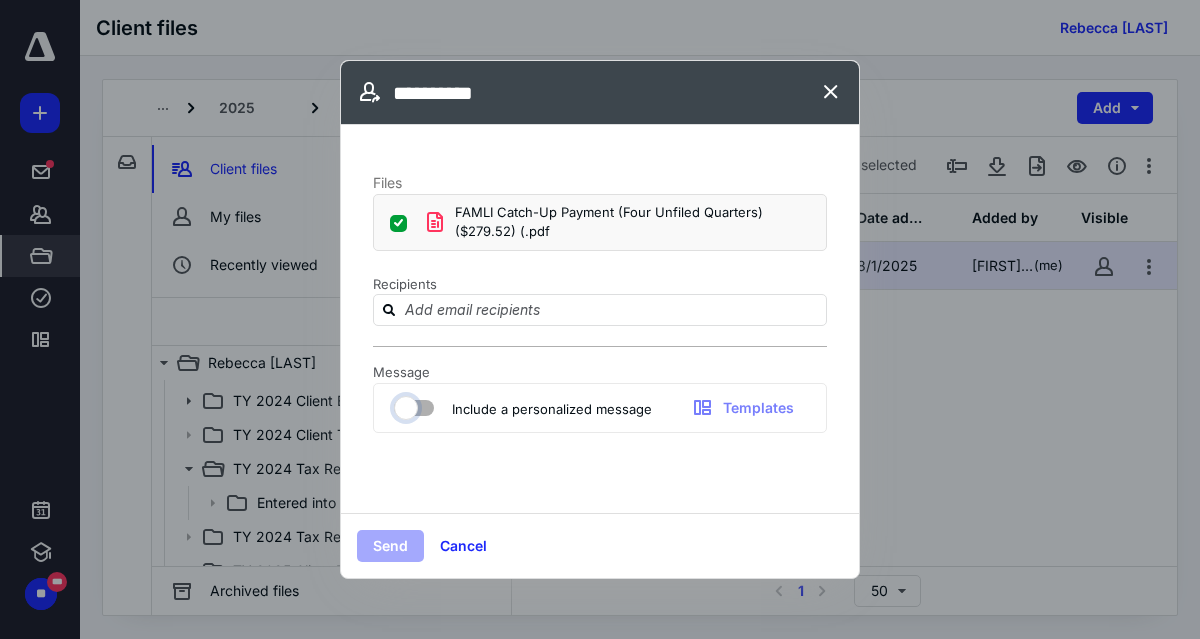 click at bounding box center (404, 405) 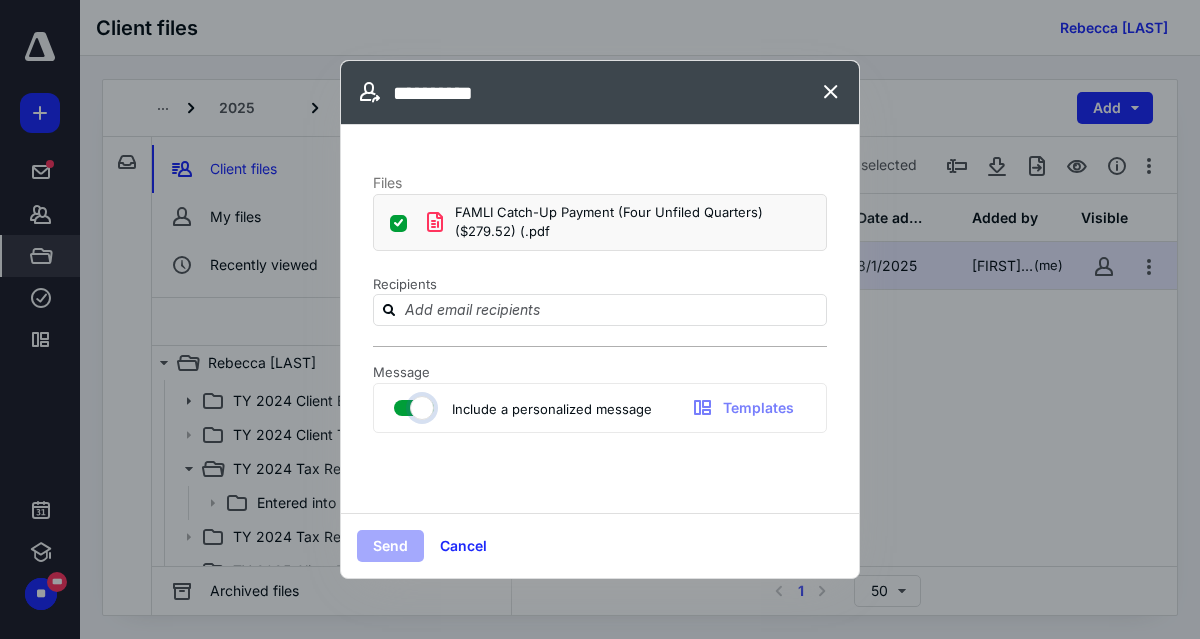 checkbox on "true" 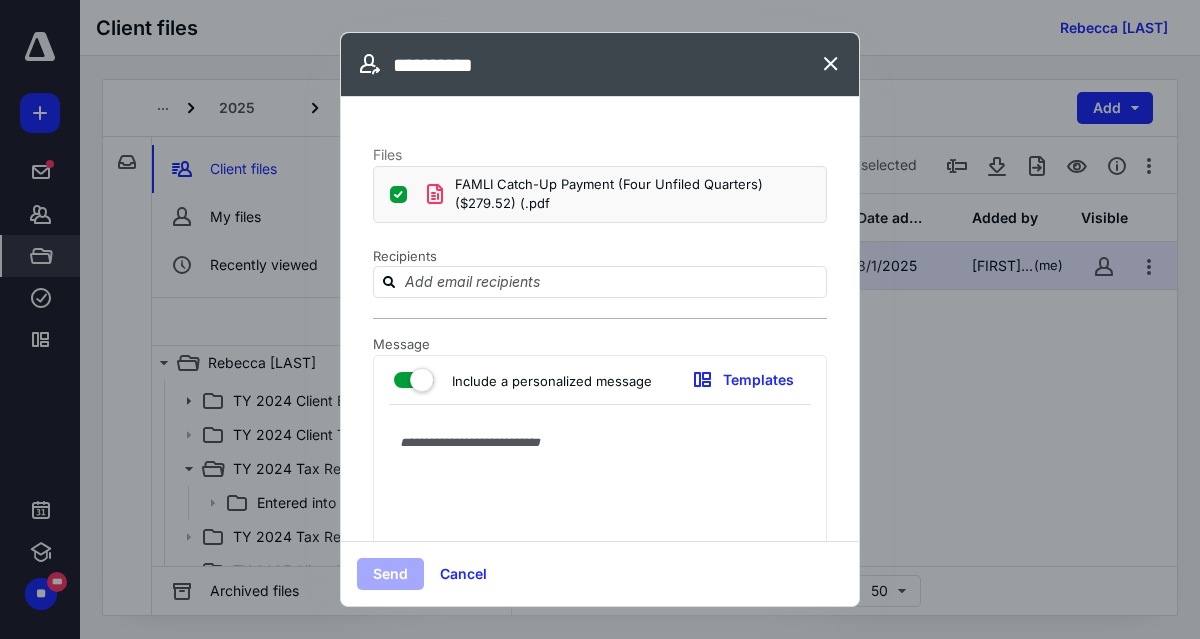 click at bounding box center (831, 65) 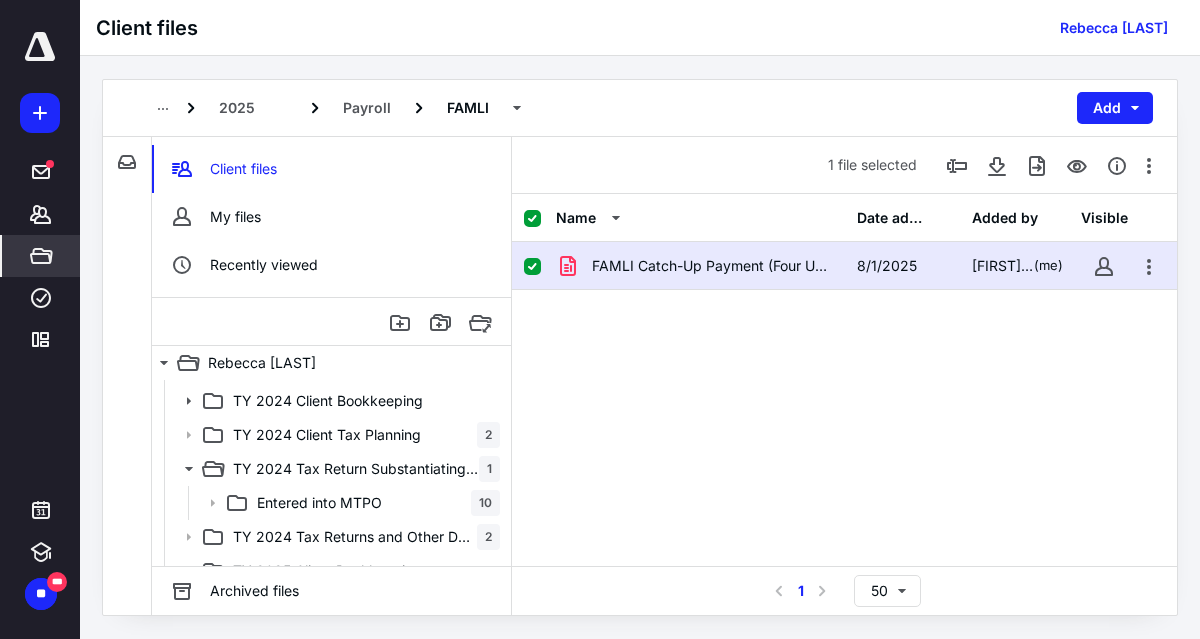click 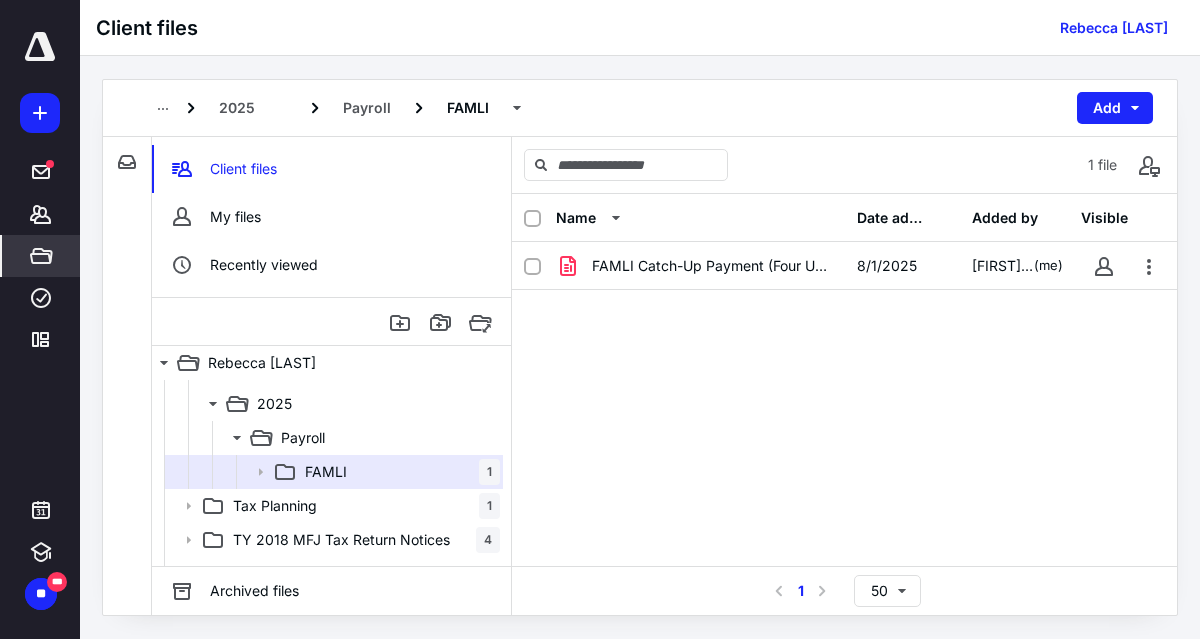 scroll, scrollTop: 196, scrollLeft: 0, axis: vertical 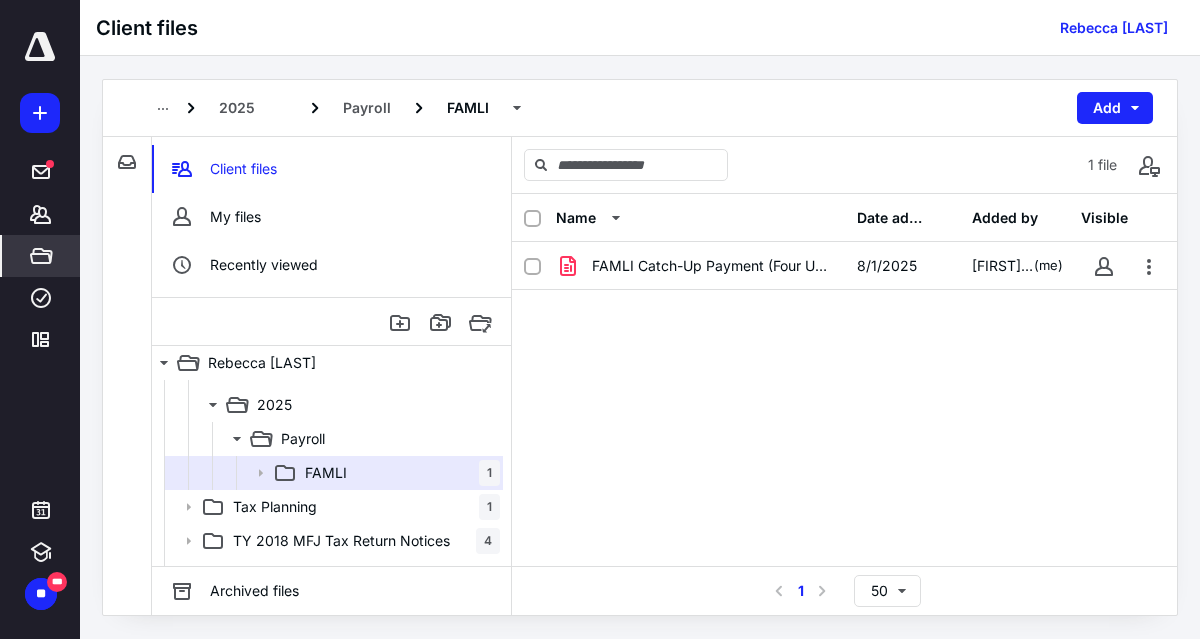 click on "FAMLI 1" at bounding box center [398, 473] 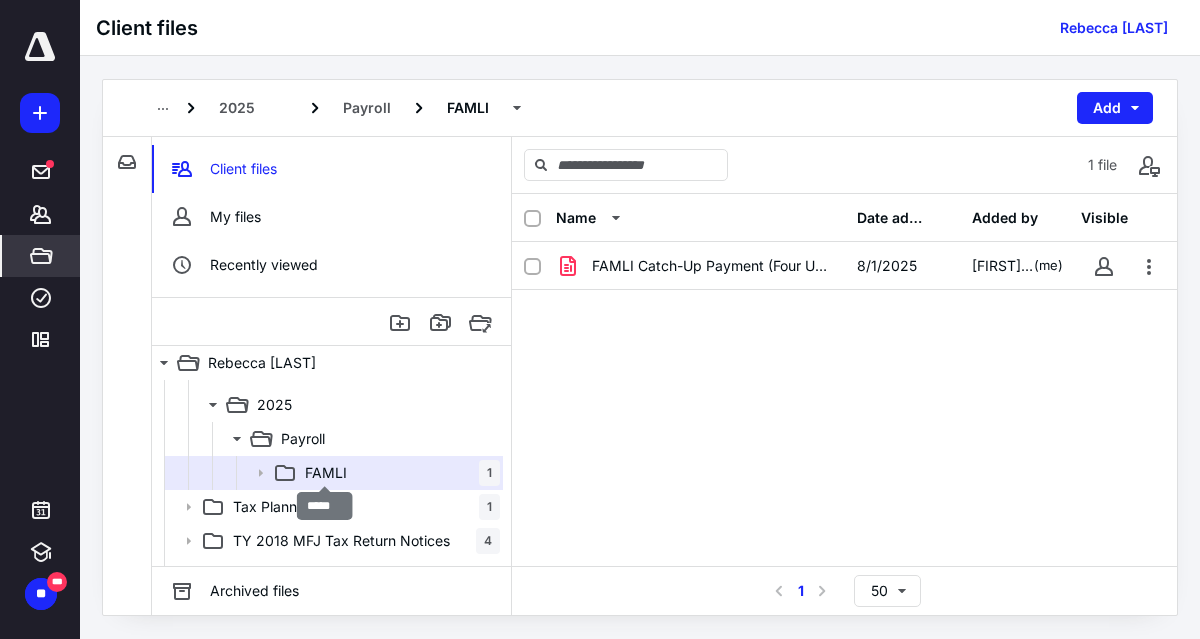 click on "FAMLI" at bounding box center [326, 473] 